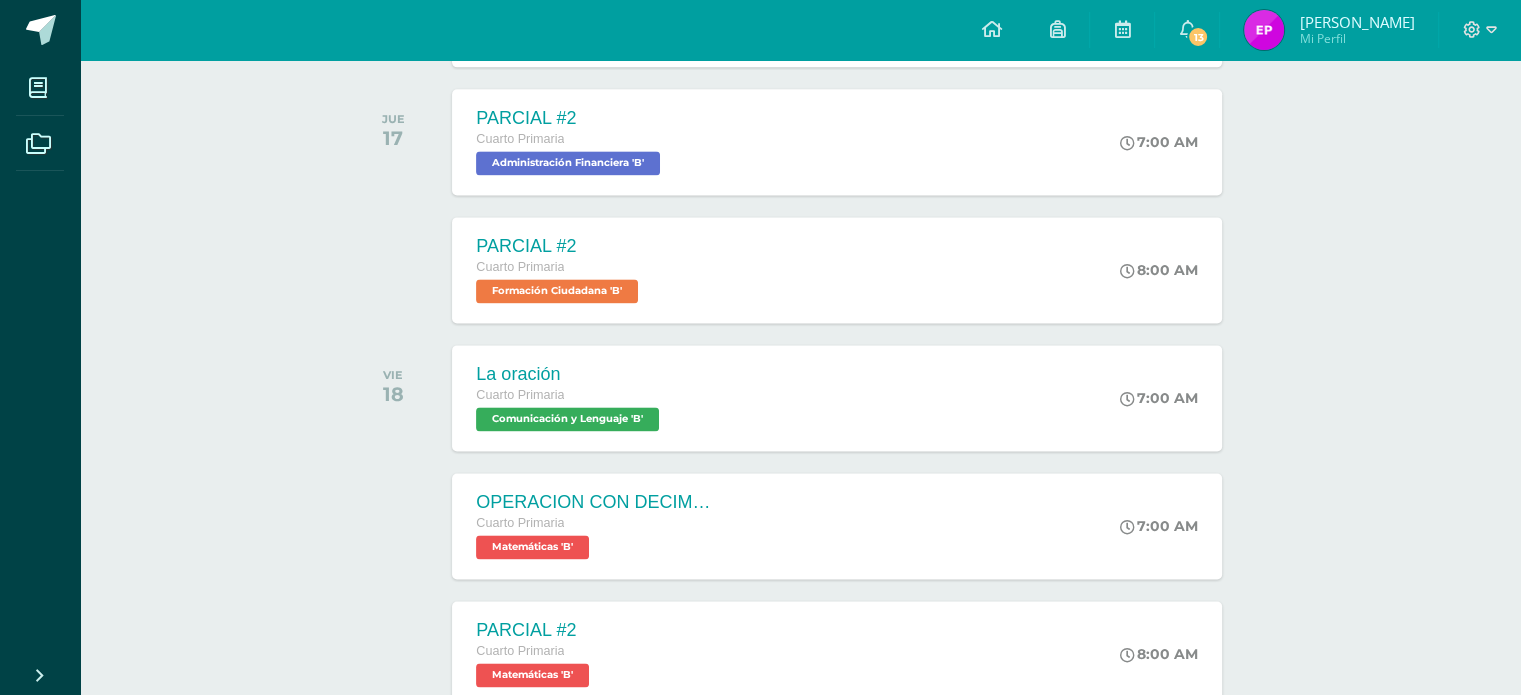 scroll, scrollTop: 2692, scrollLeft: 0, axis: vertical 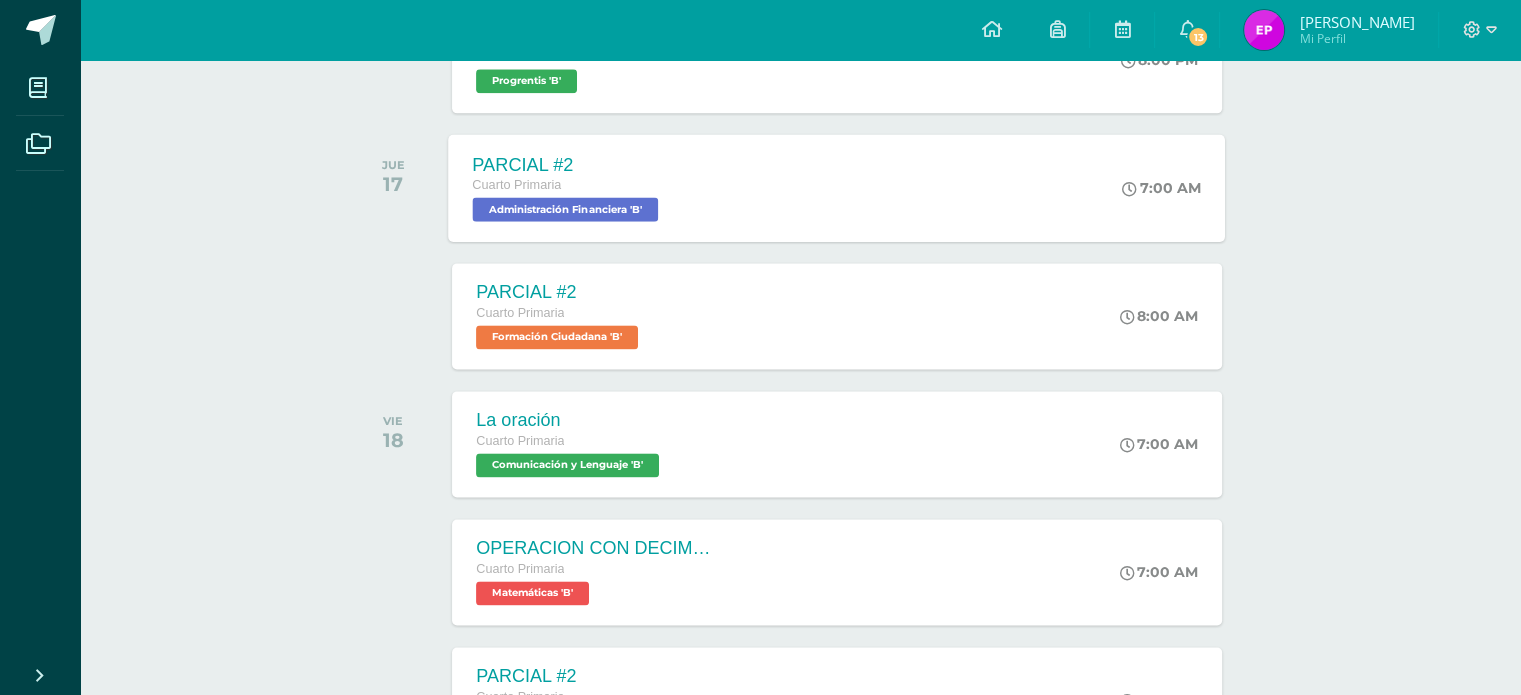 click on "Administración Financiera 'B'" at bounding box center [566, 209] 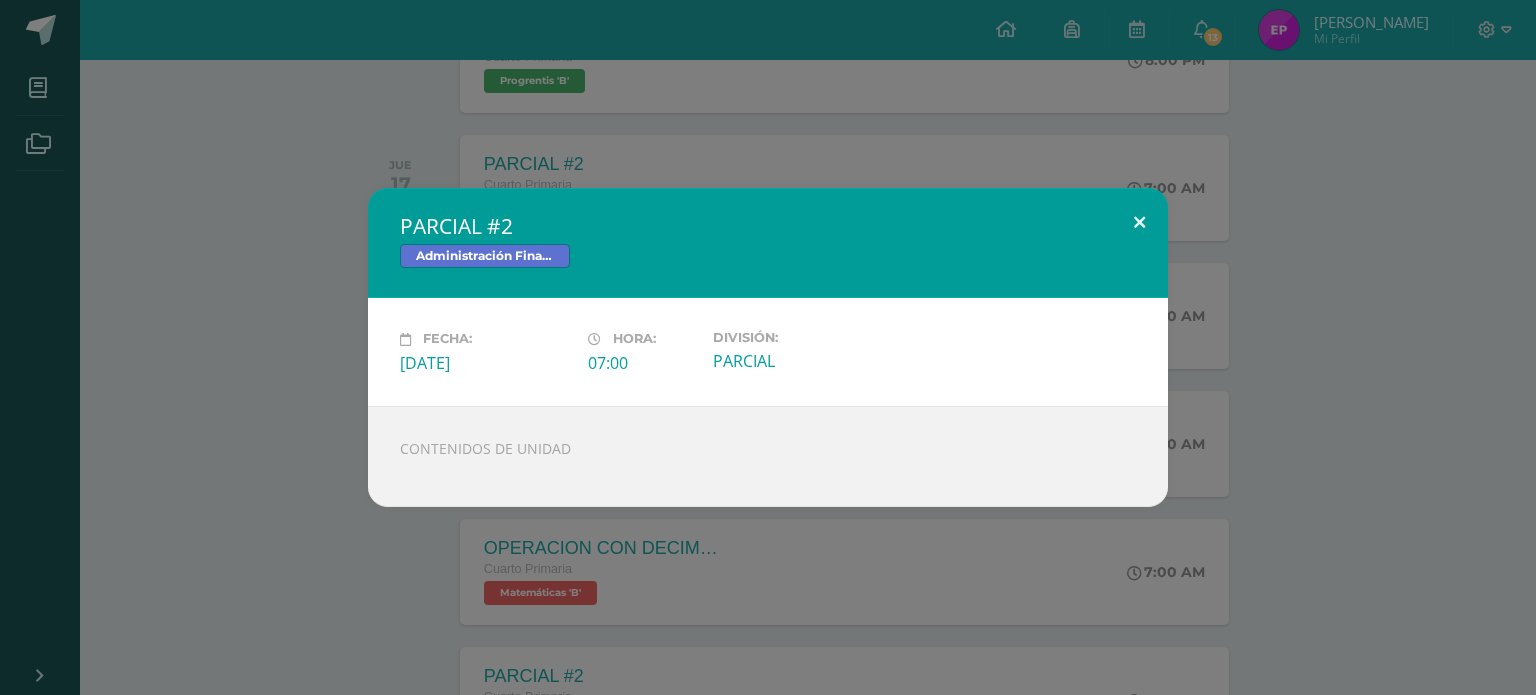 click at bounding box center [1139, 222] 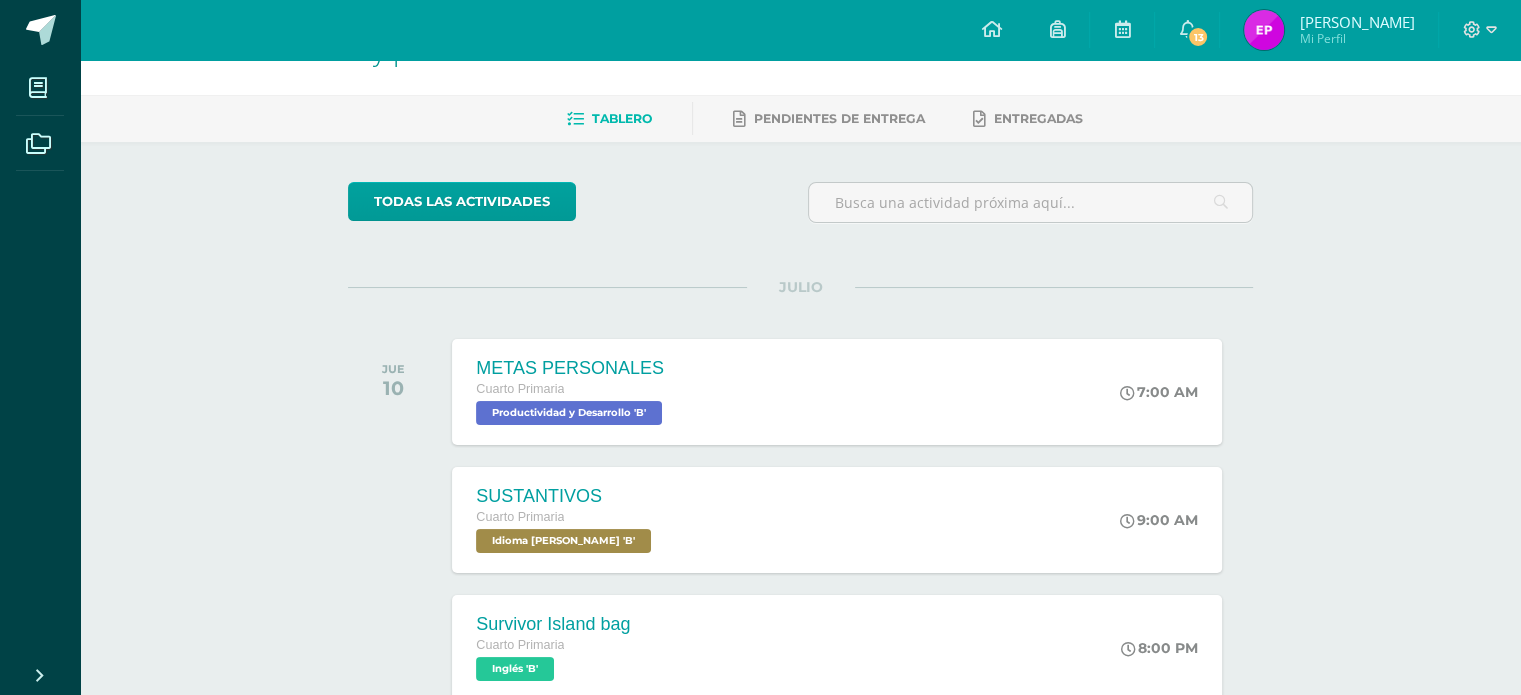 scroll, scrollTop: 0, scrollLeft: 0, axis: both 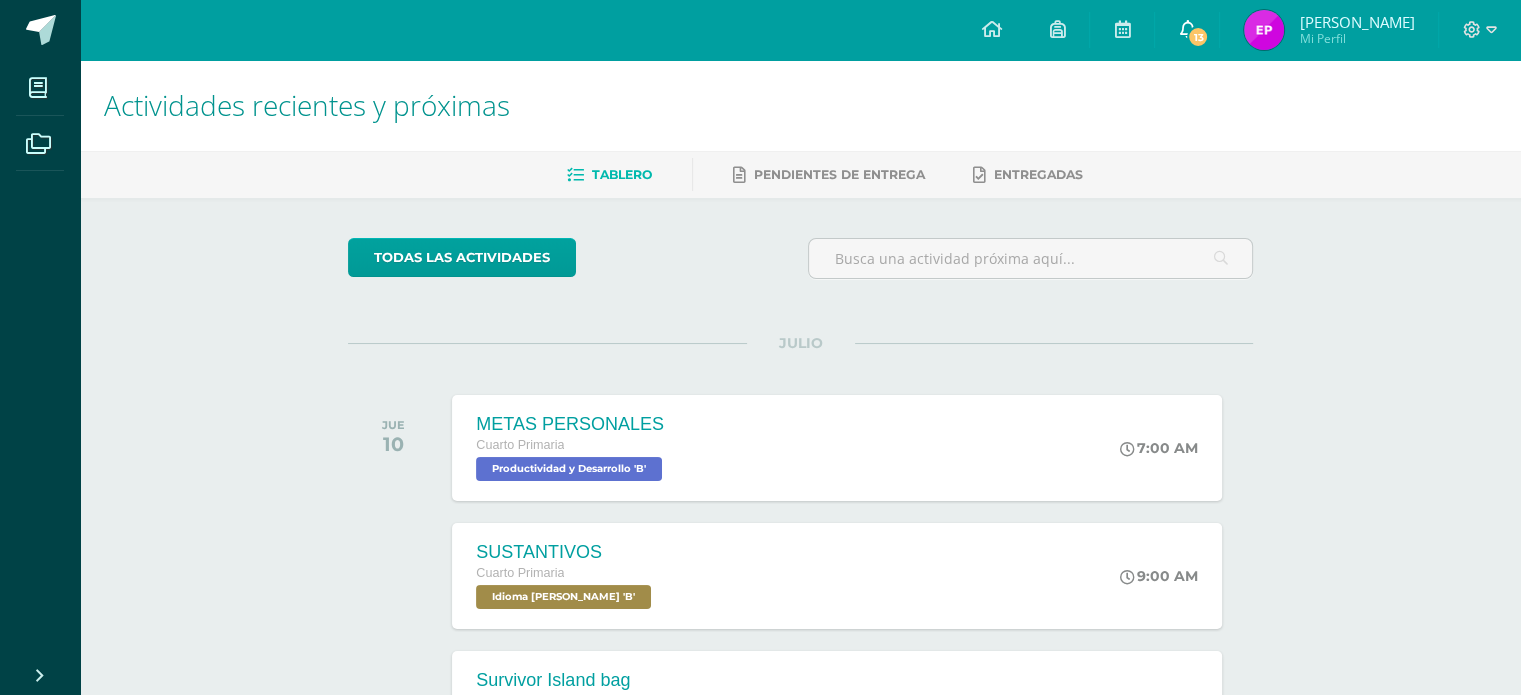 click at bounding box center [1187, 30] 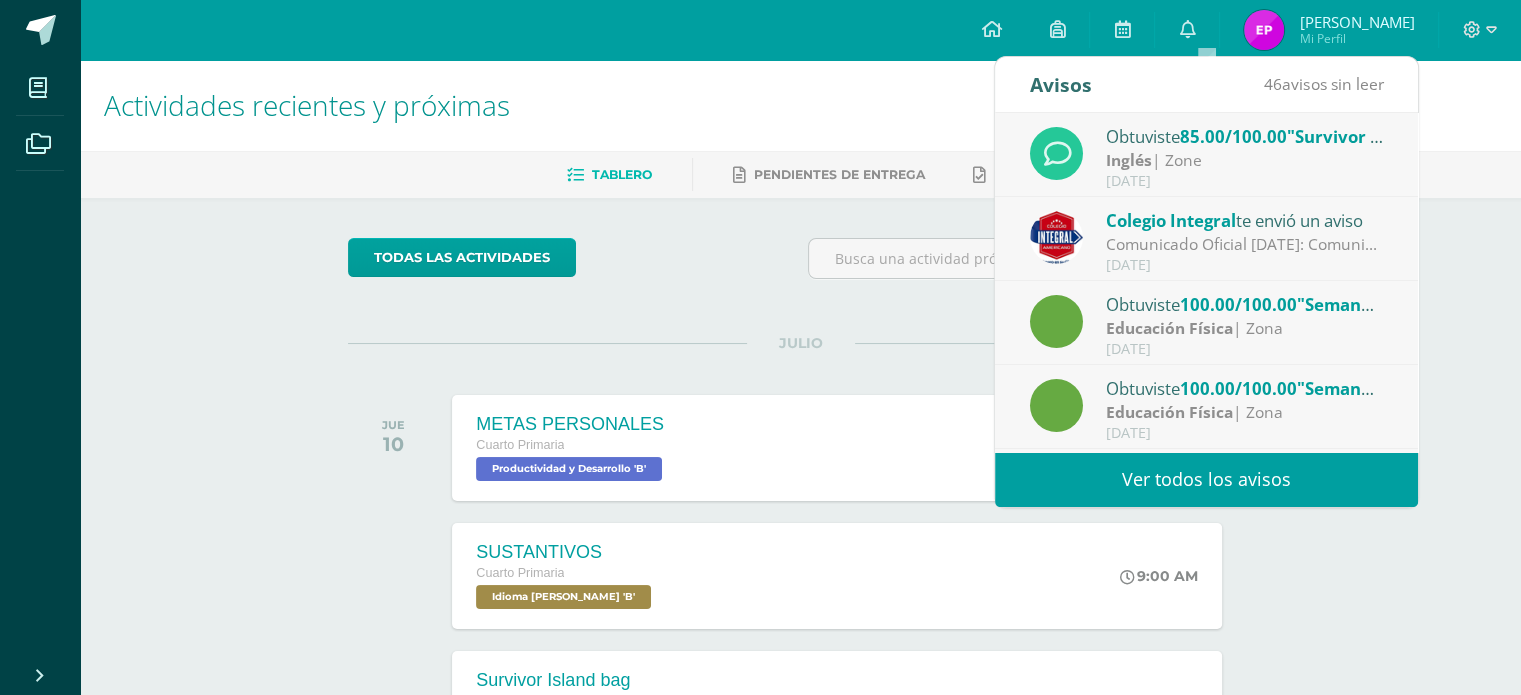 click on "Colegio Integral  te envió un aviso" at bounding box center [1245, 220] 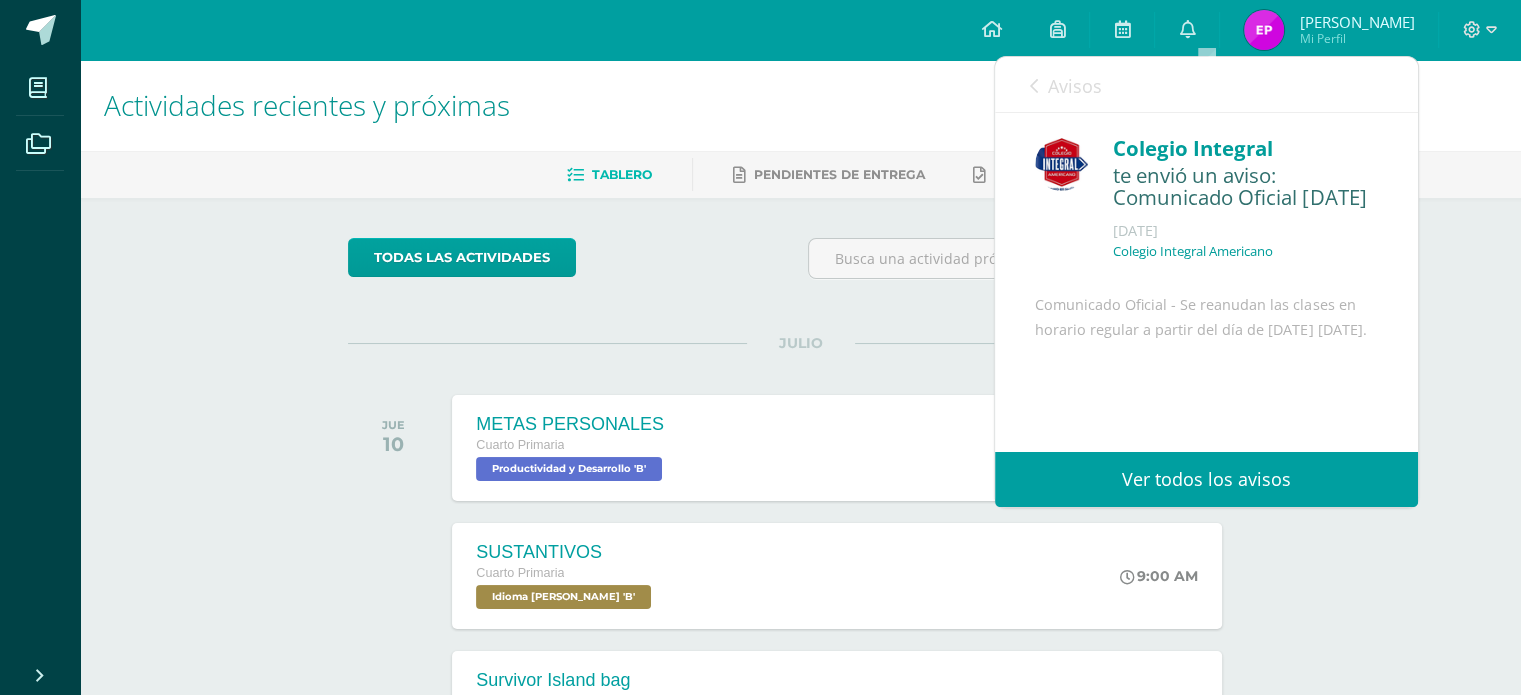 click at bounding box center (1034, 86) 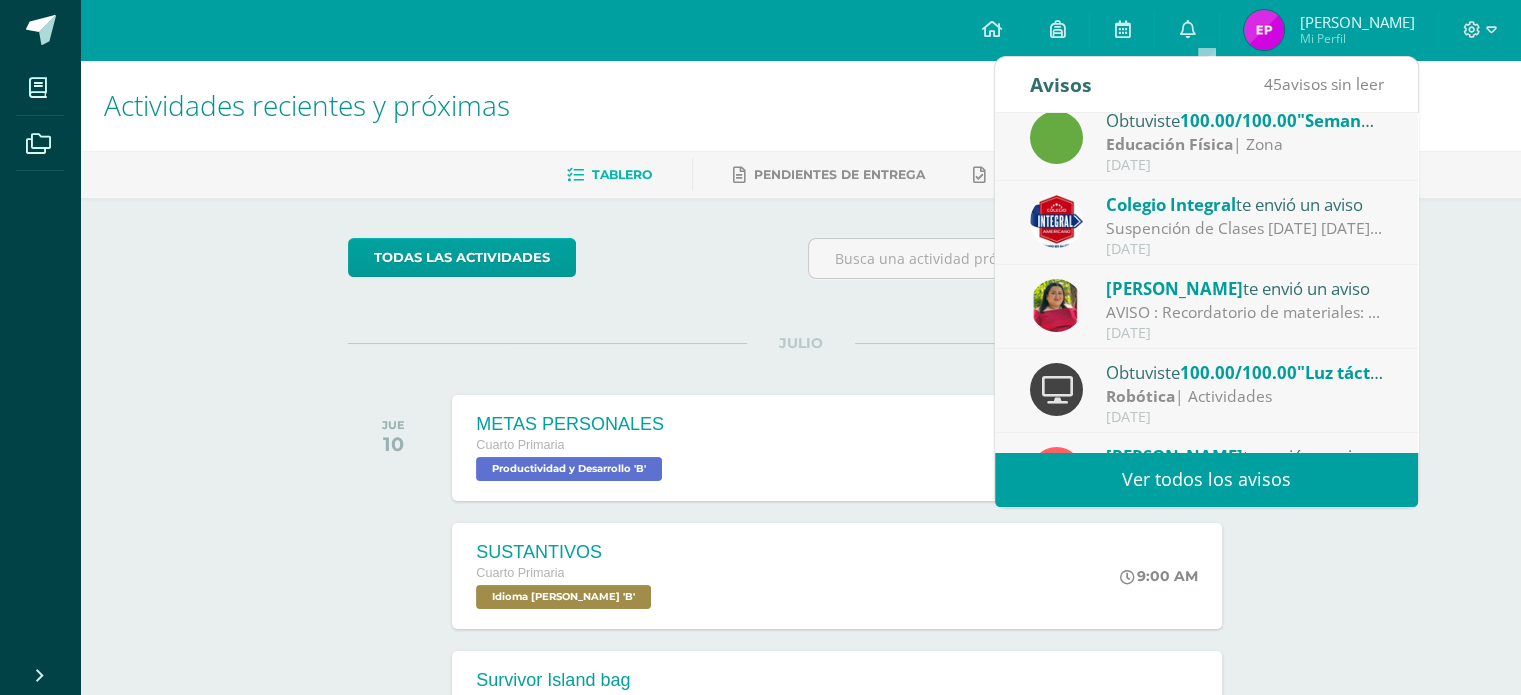 scroll, scrollTop: 271, scrollLeft: 0, axis: vertical 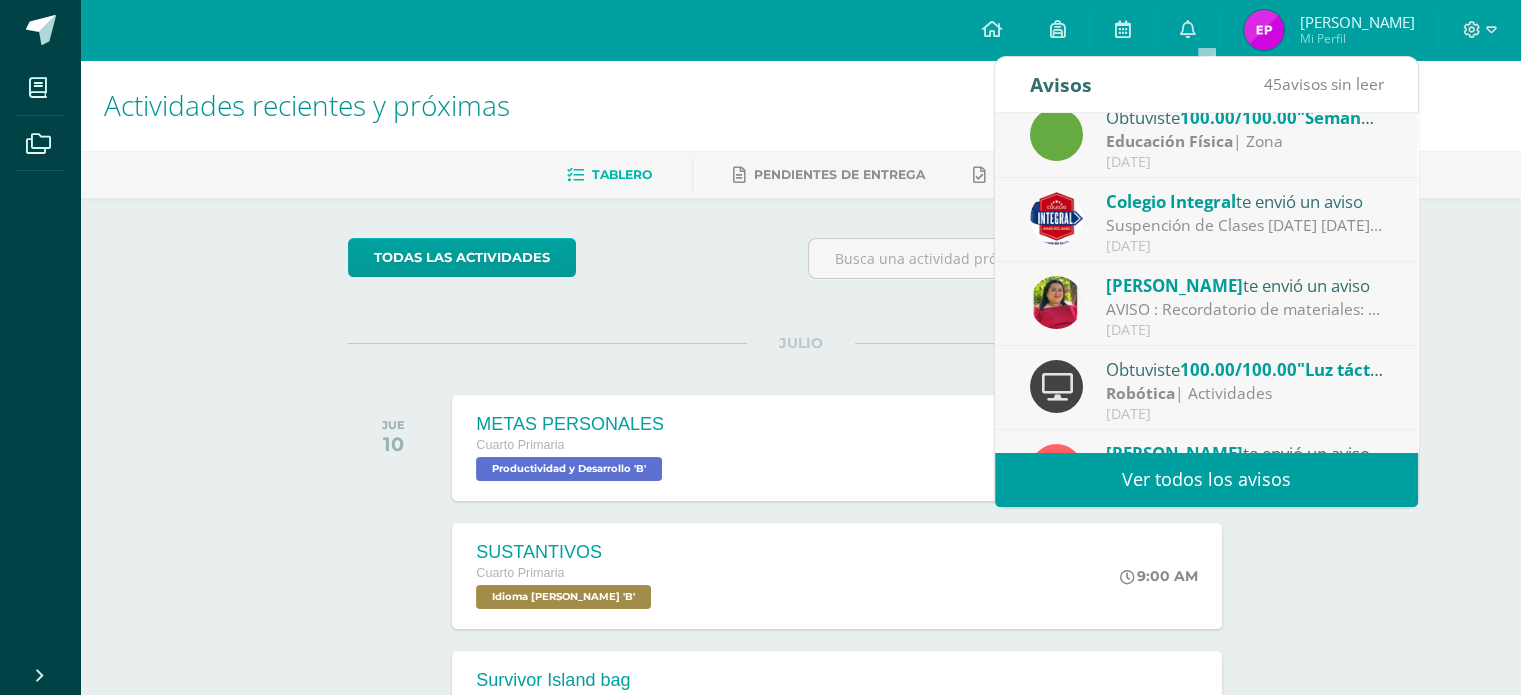 click on "AVISO :
Recordatorio de materiales:
[DATE] 10:
Traer a clase temperas y acuarelas
Gabacha o playera para evitar mancharnos
pinceles
[DATE] 11:
Caja de cereal forrada de tu color favorito
1 fotografía reciente para recortar" at bounding box center (1245, 309) 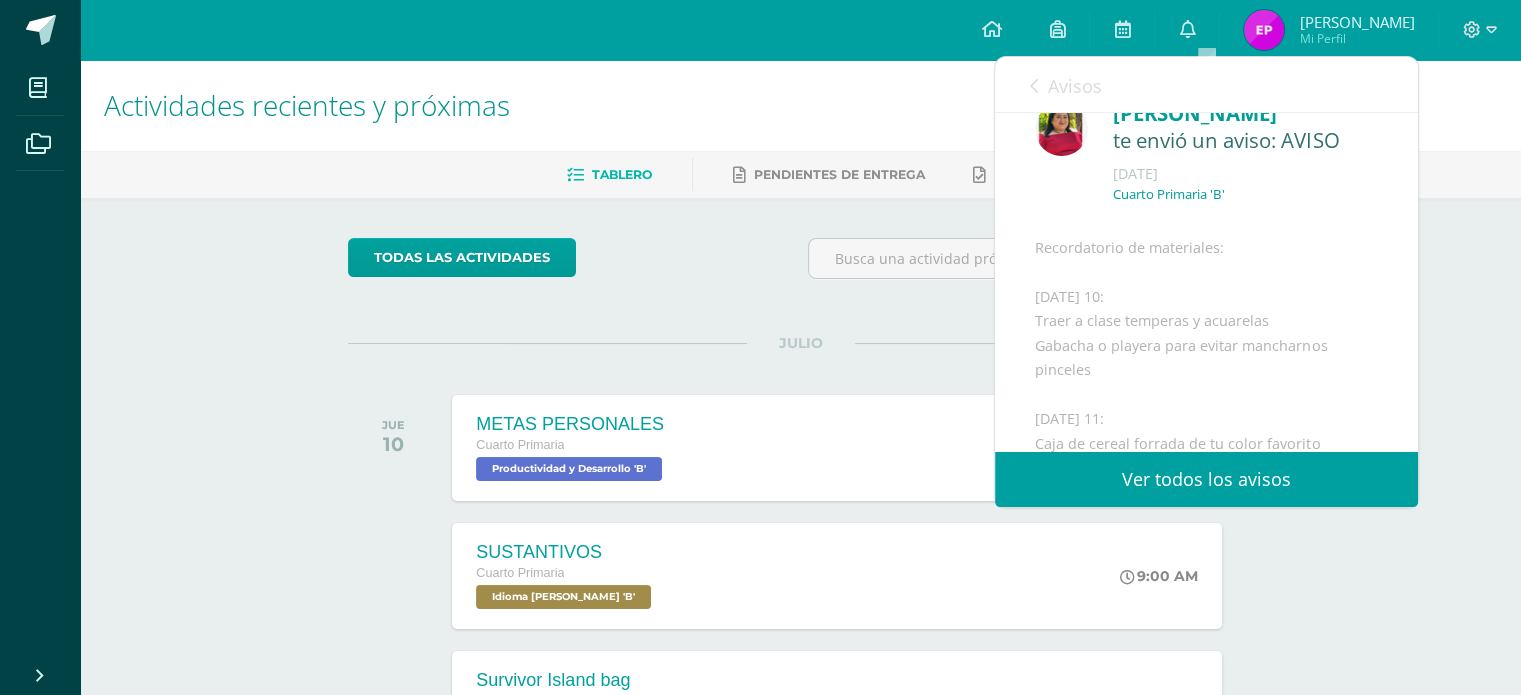 scroll, scrollTop: 0, scrollLeft: 0, axis: both 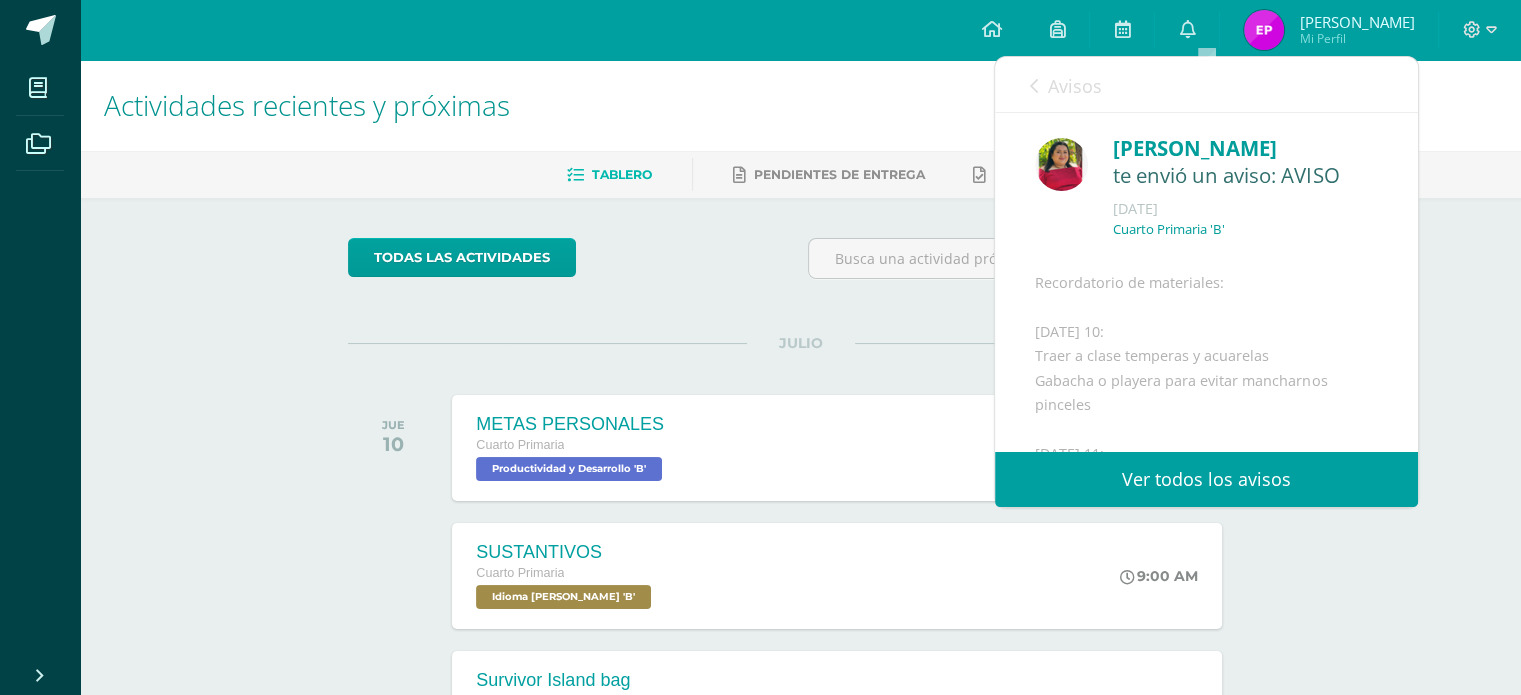 click at bounding box center (1034, 86) 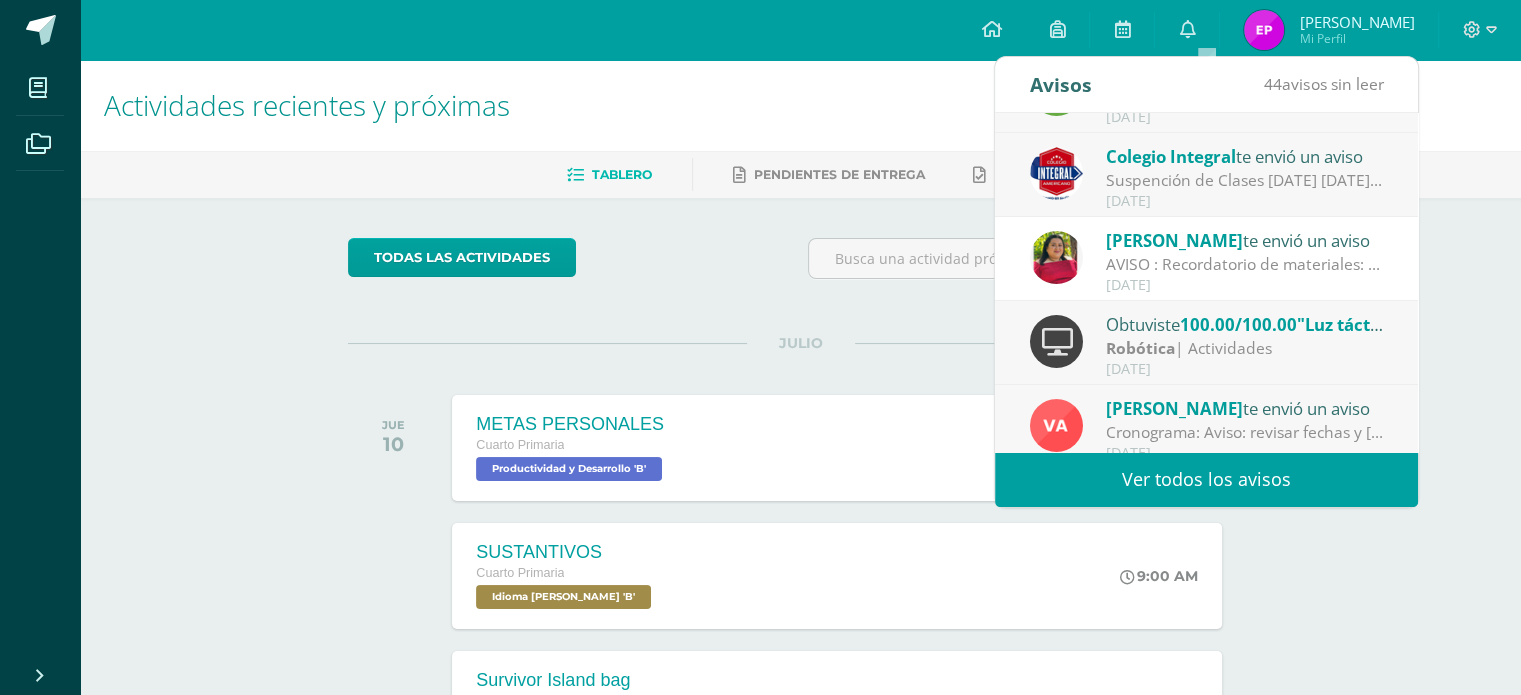 scroll, scrollTop: 332, scrollLeft: 0, axis: vertical 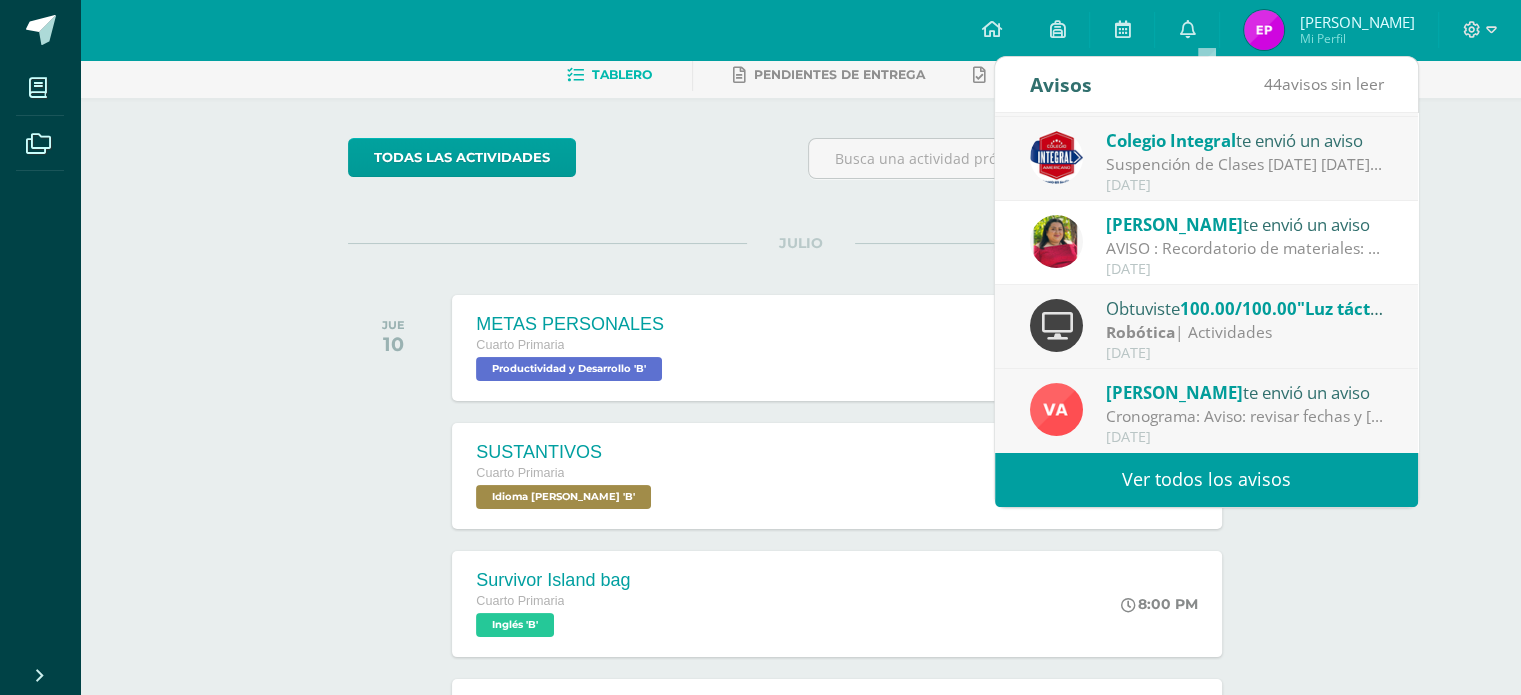 click on "Cronograma:
Aviso: revisar fechas y [PERSON_NAME]" at bounding box center (1245, 416) 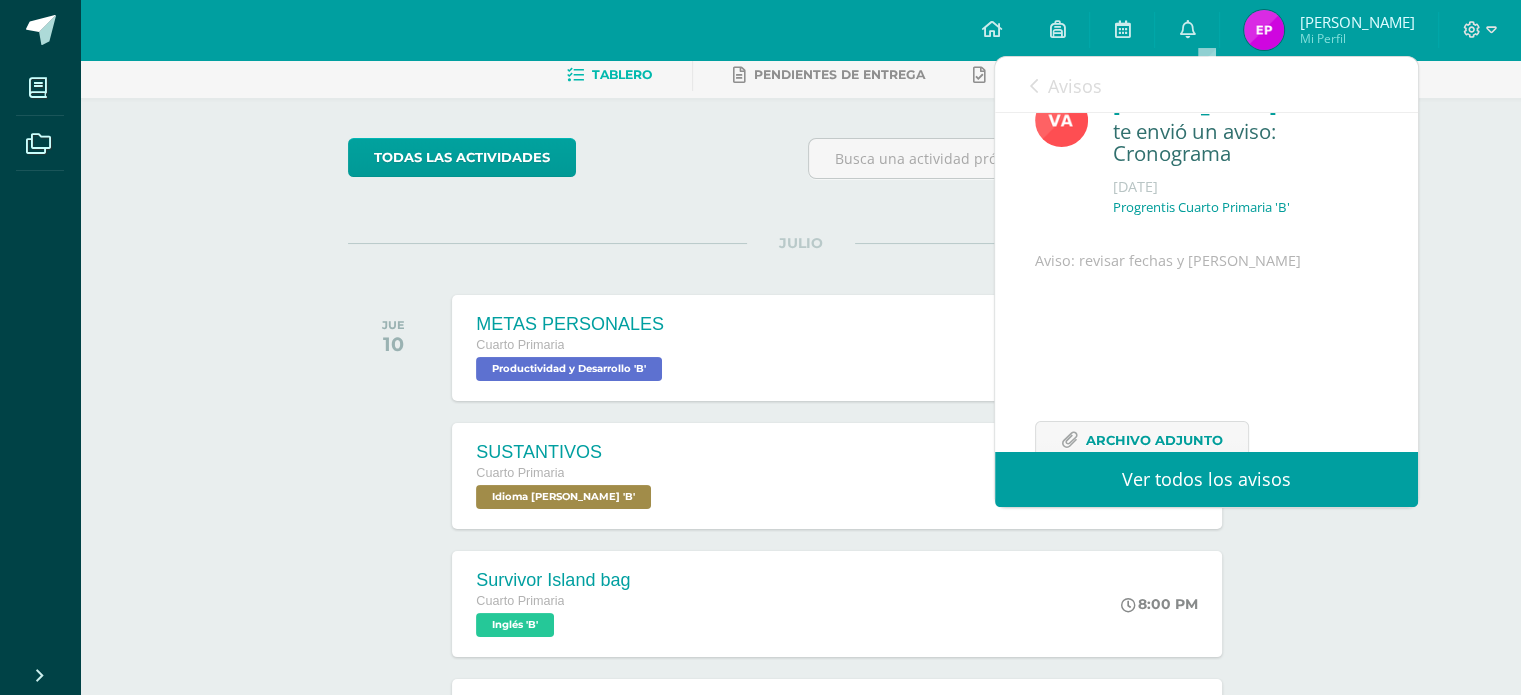 scroll, scrollTop: 144, scrollLeft: 0, axis: vertical 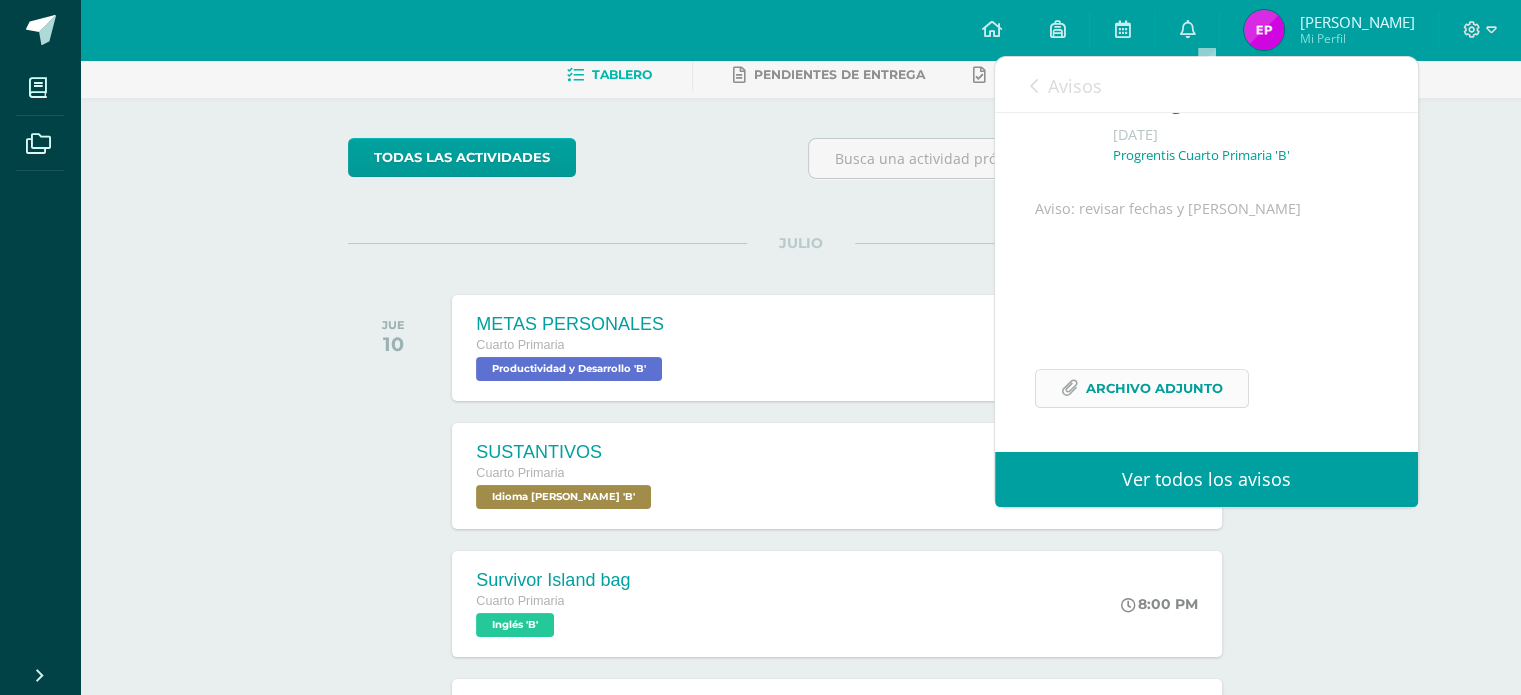 click on "Archivo Adjunto" at bounding box center [1154, 388] 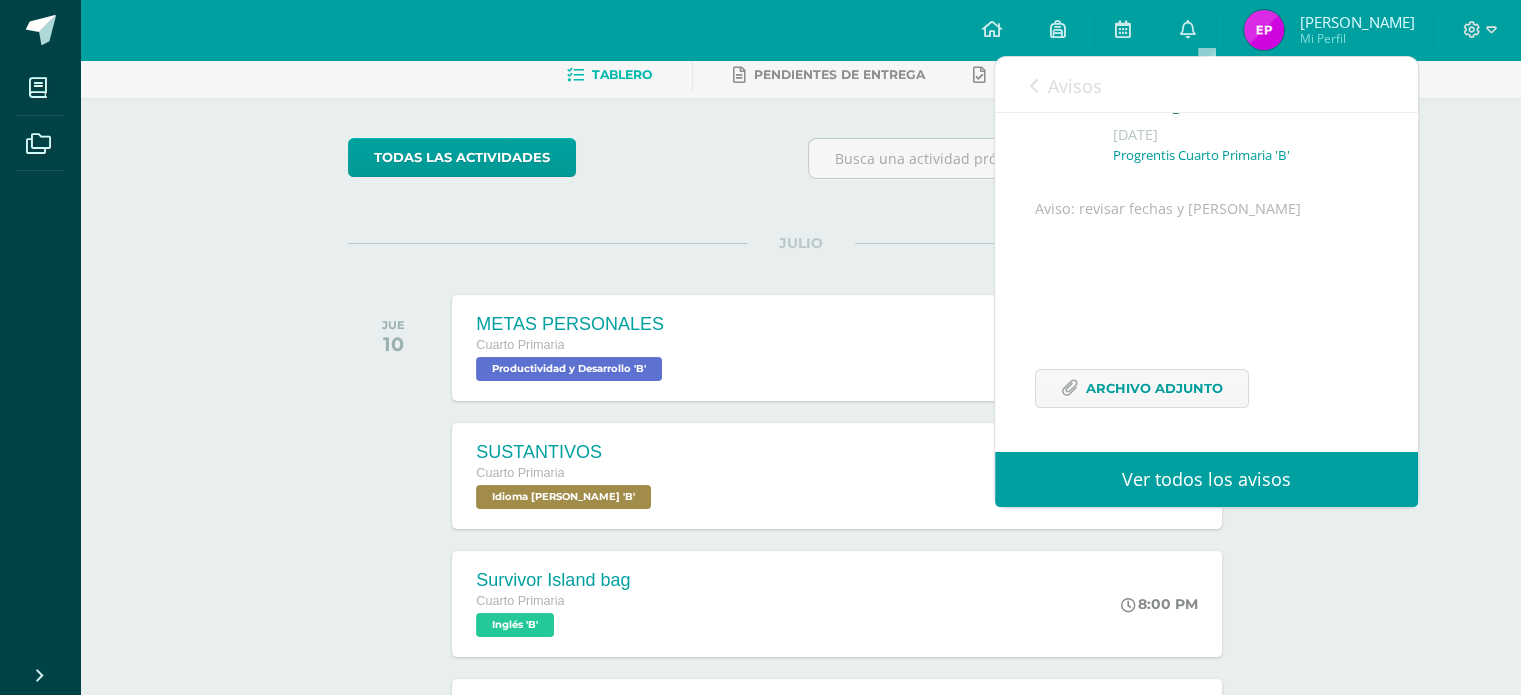click on "Avisos" at bounding box center [1066, 85] 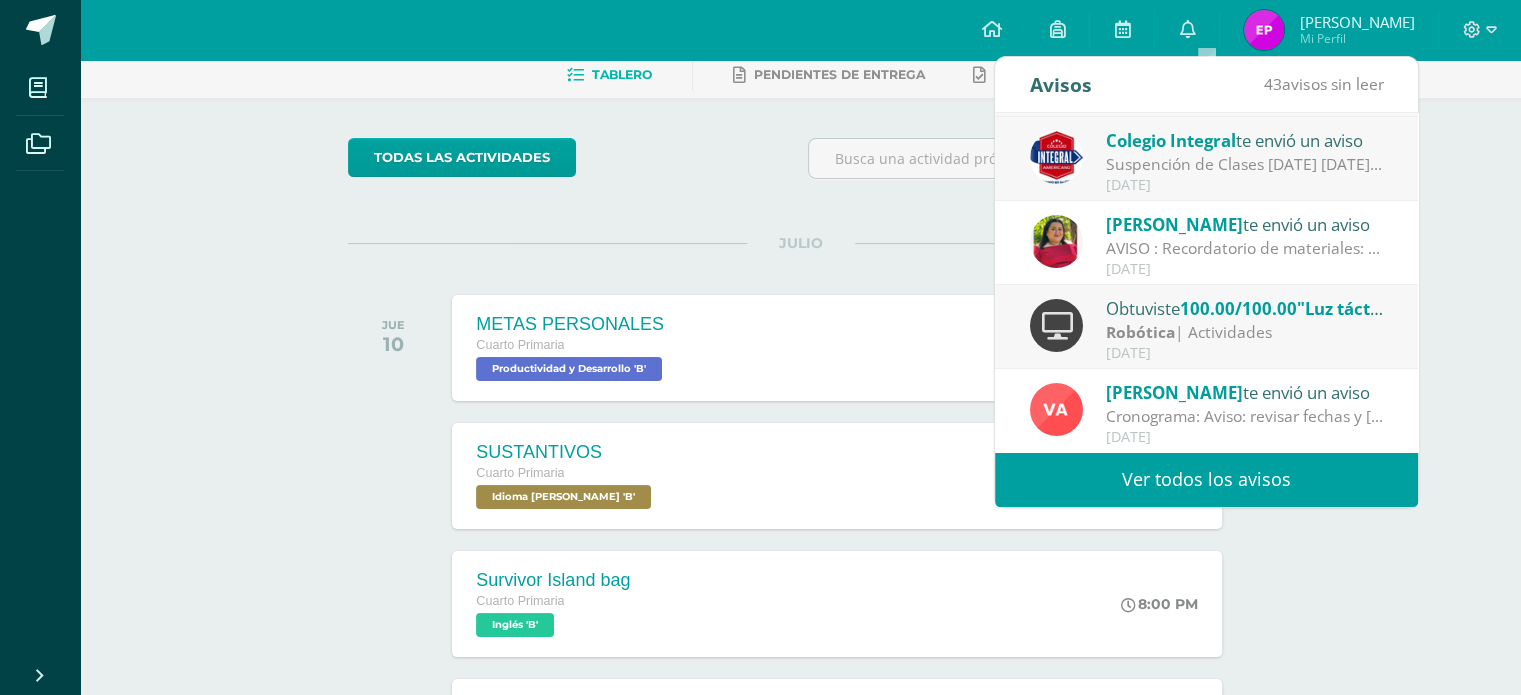 scroll, scrollTop: 200, scrollLeft: 0, axis: vertical 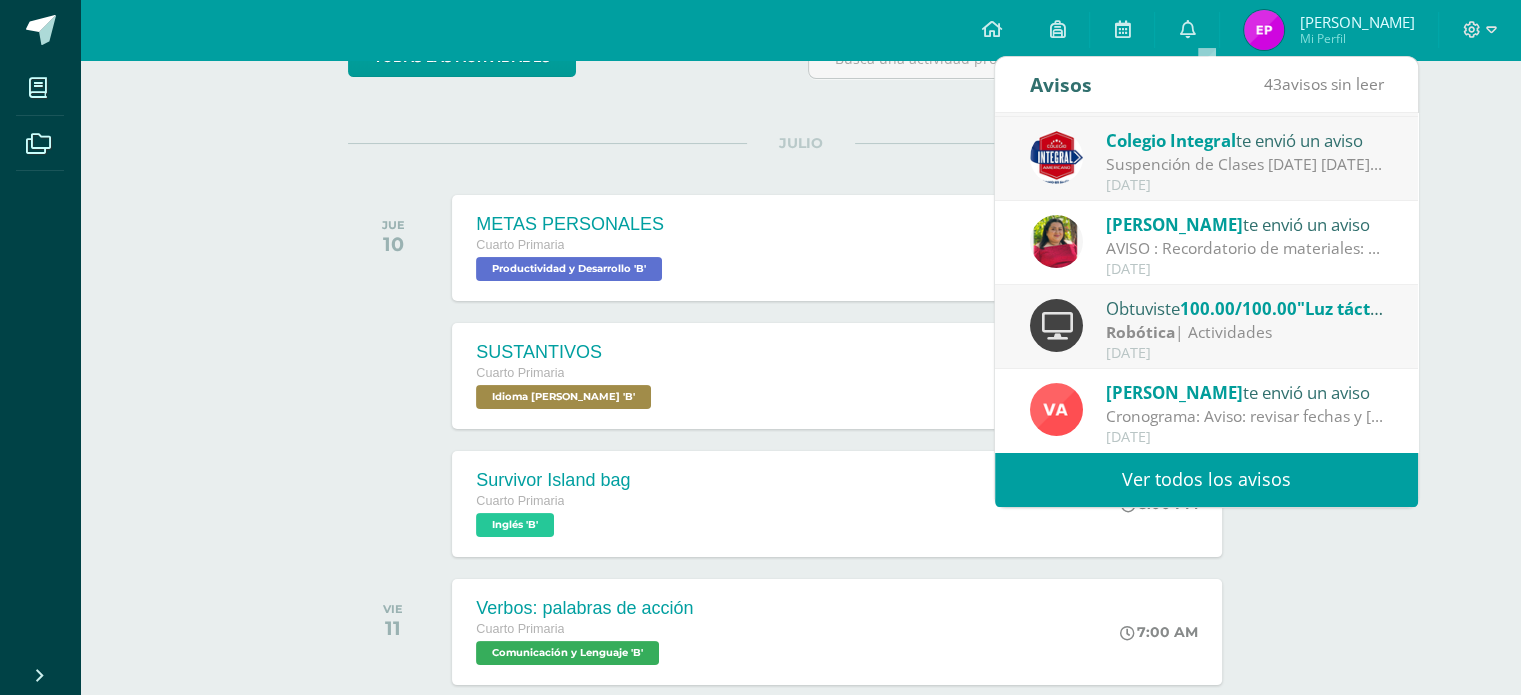 click on "Ver todos los avisos" at bounding box center (1206, 479) 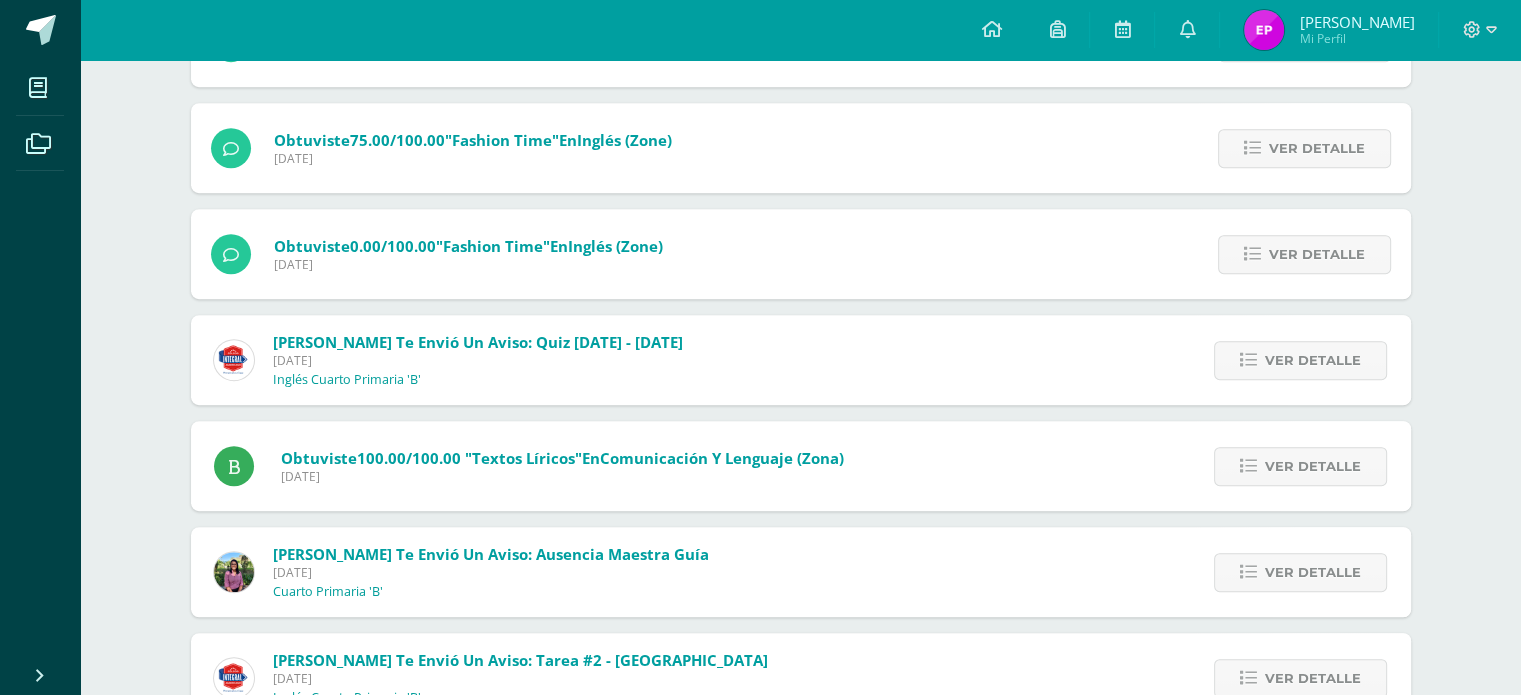scroll, scrollTop: 1100, scrollLeft: 0, axis: vertical 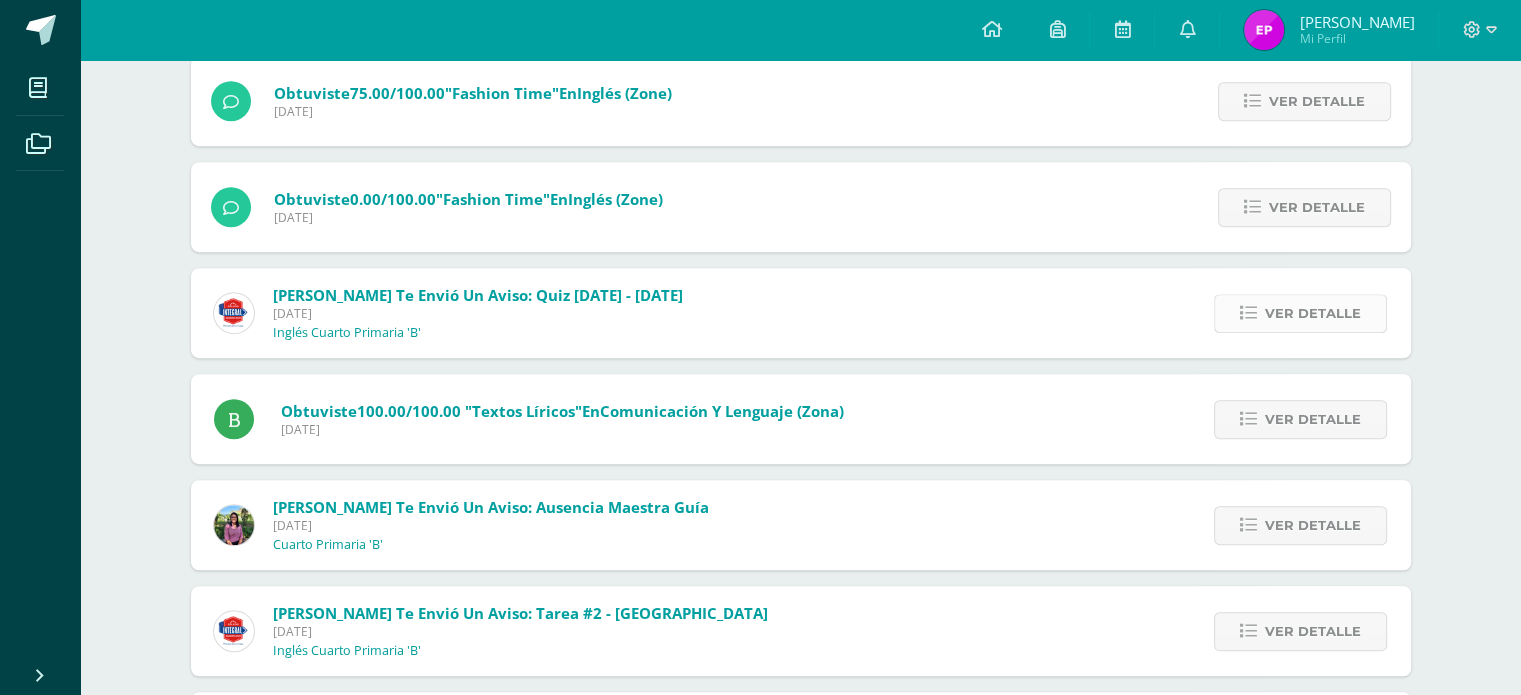 click on "Ver detalle" at bounding box center [1313, 313] 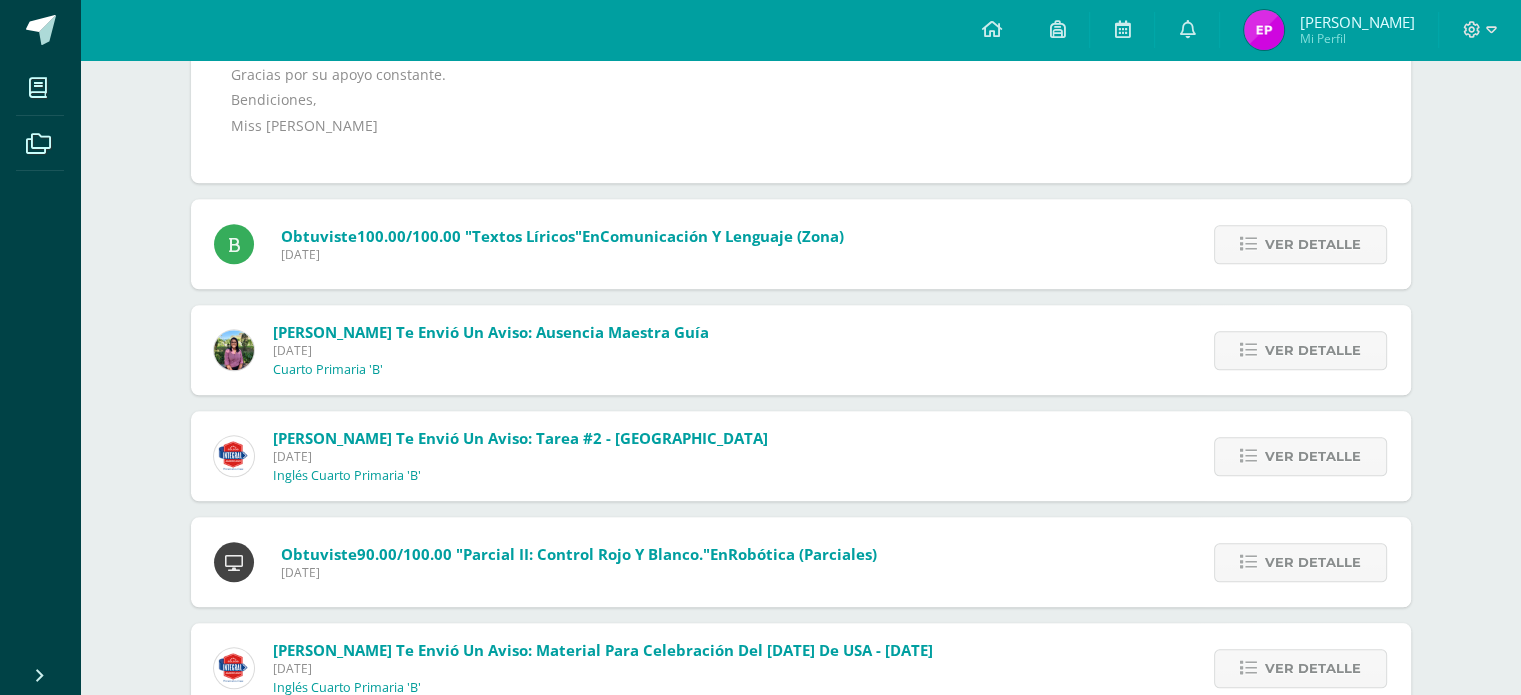 scroll, scrollTop: 1800, scrollLeft: 0, axis: vertical 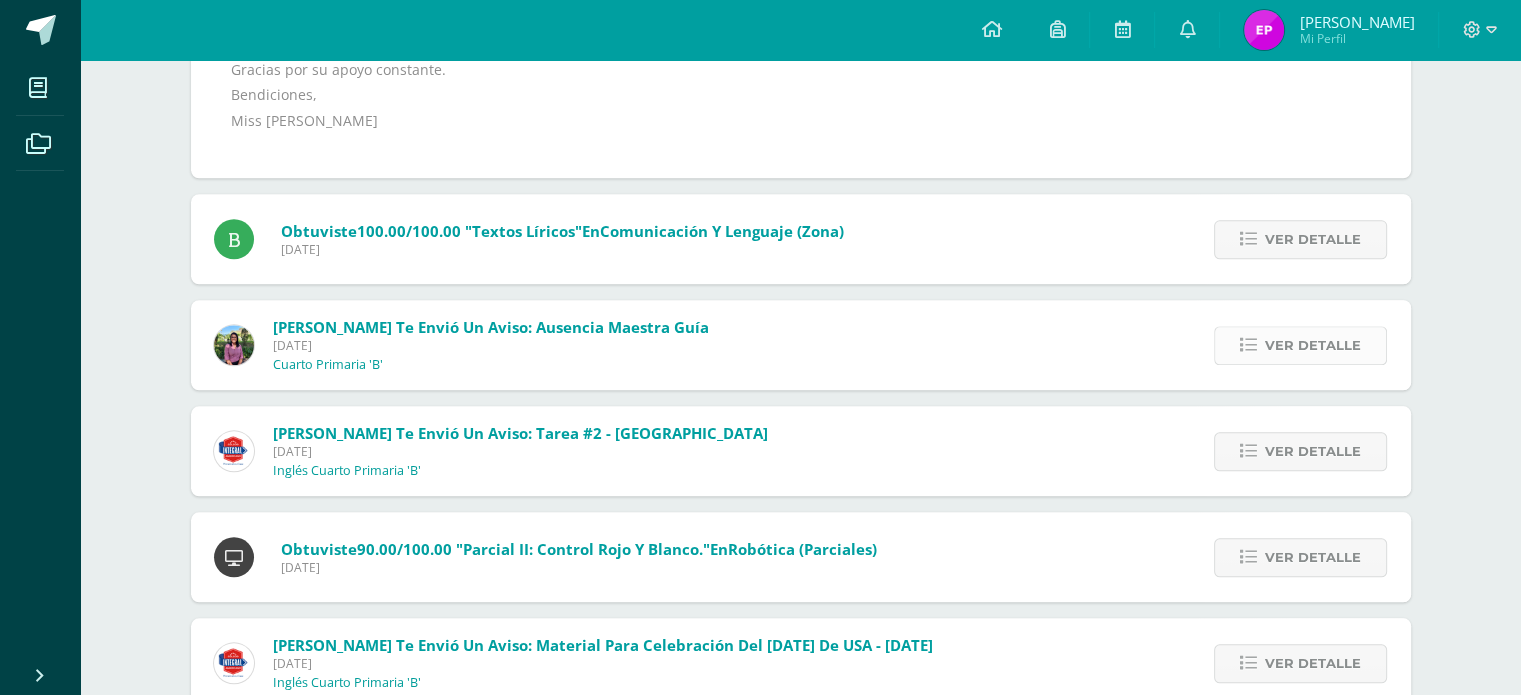 click on "Ver detalle" at bounding box center [1313, 345] 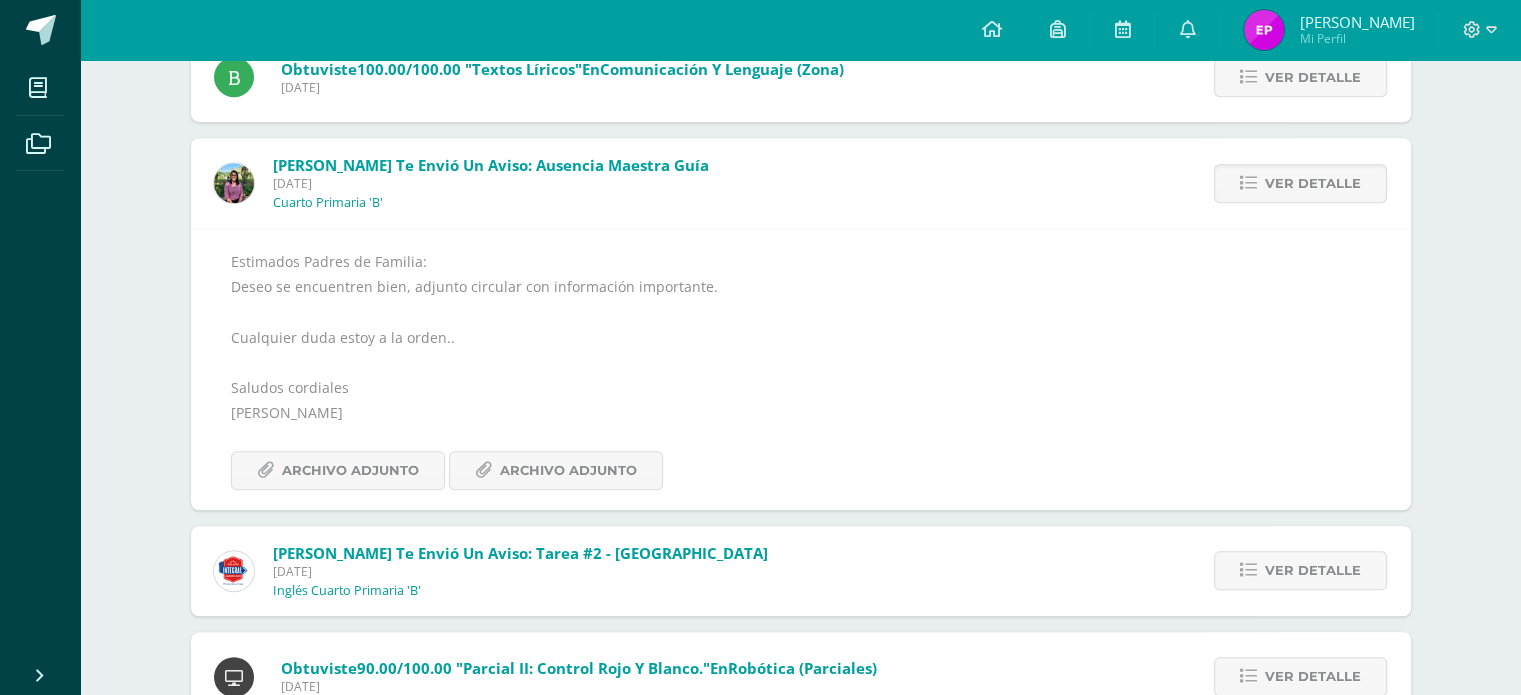 scroll, scrollTop: 1300, scrollLeft: 0, axis: vertical 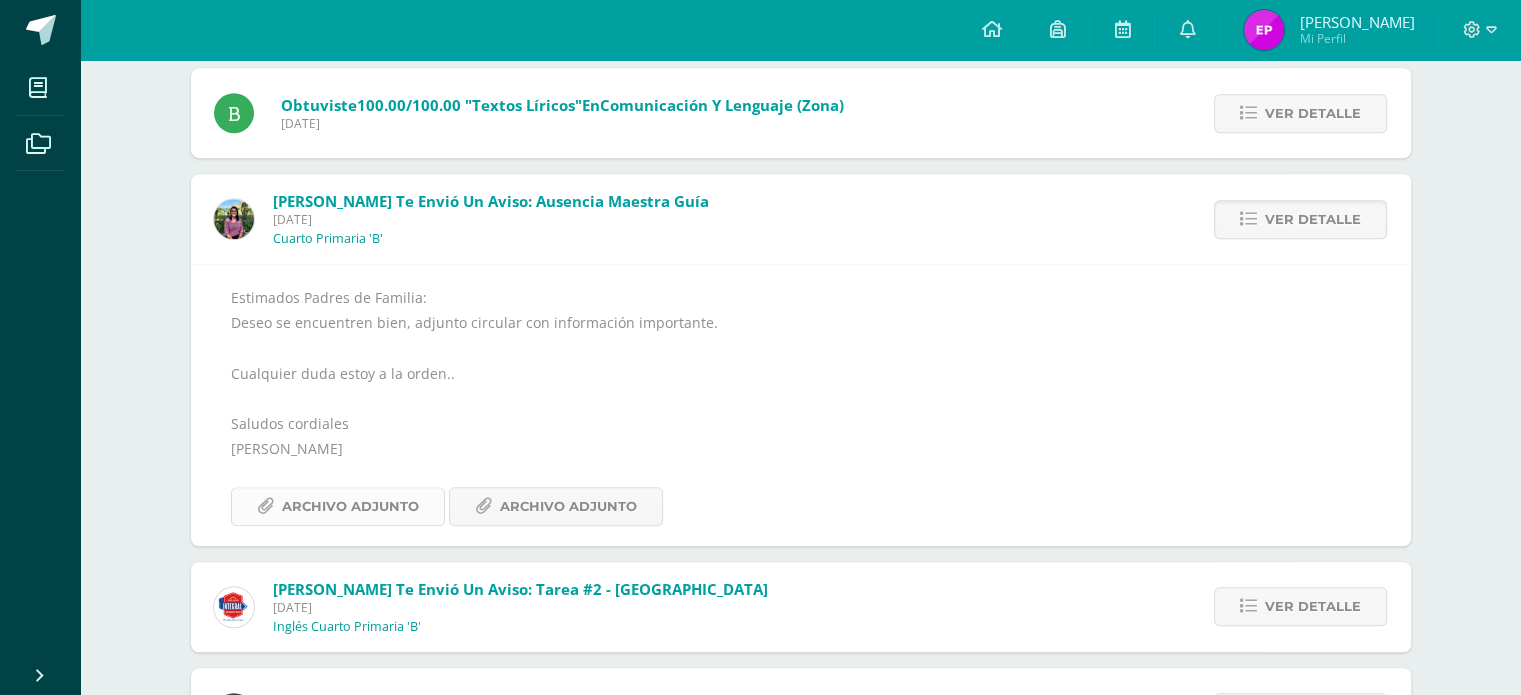 click on "Archivo Adjunto" at bounding box center (350, 506) 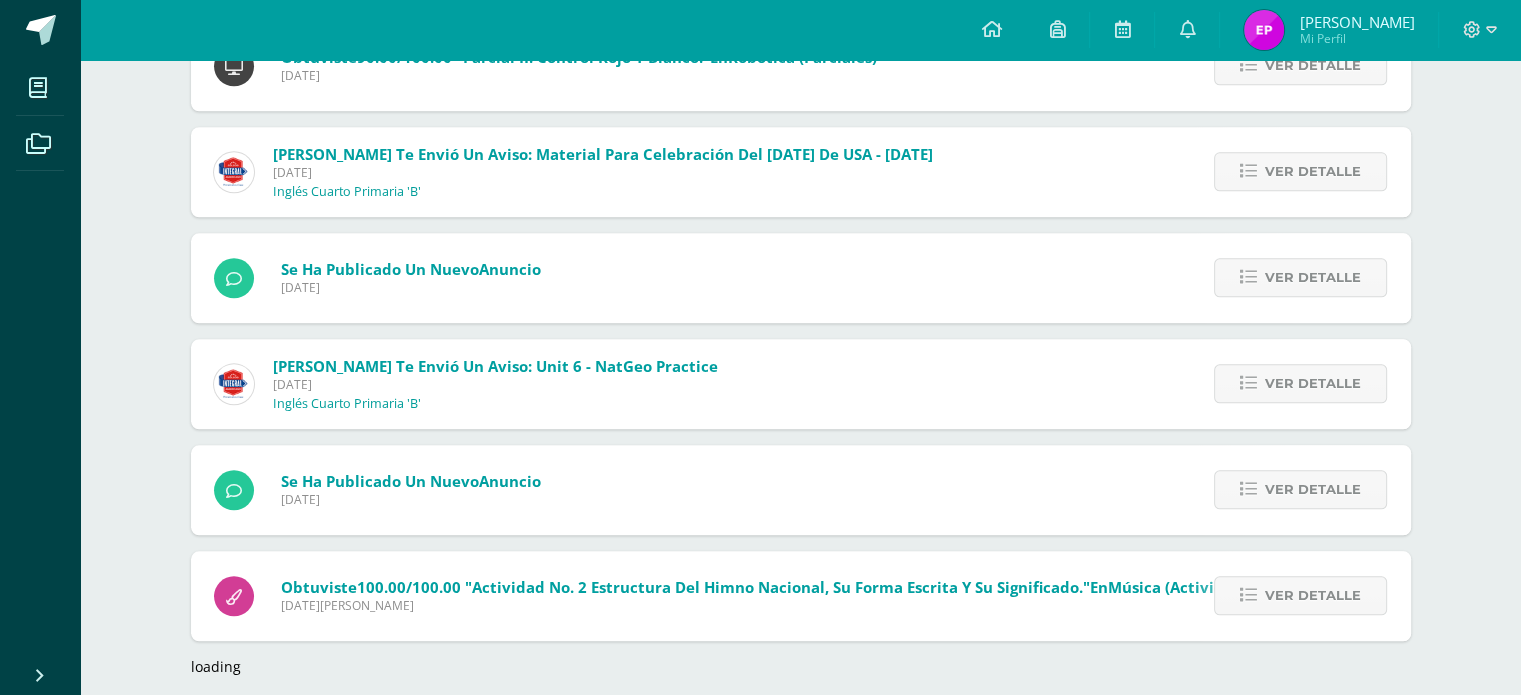 scroll, scrollTop: 1968, scrollLeft: 0, axis: vertical 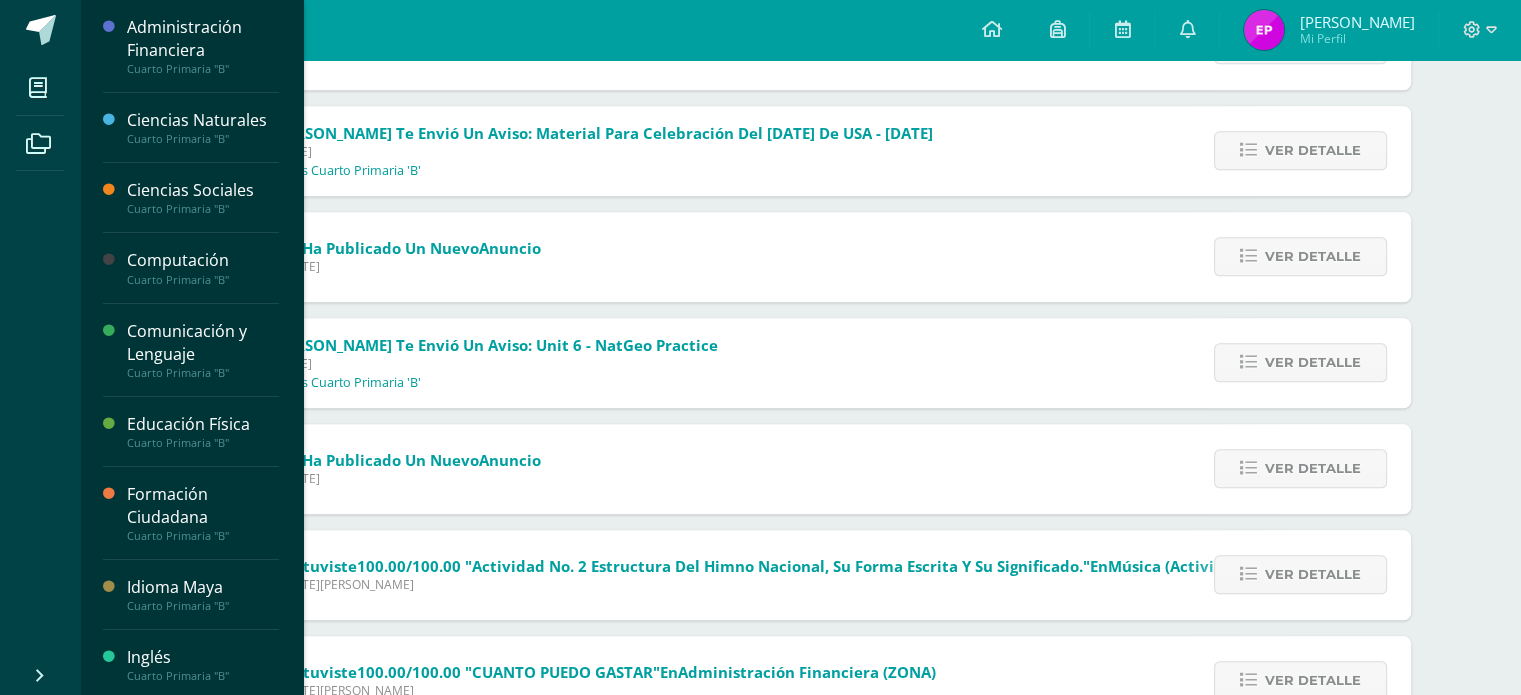 click on "Administración Financiera
Cuarto
Primaria
"B"" at bounding box center [191, 46] 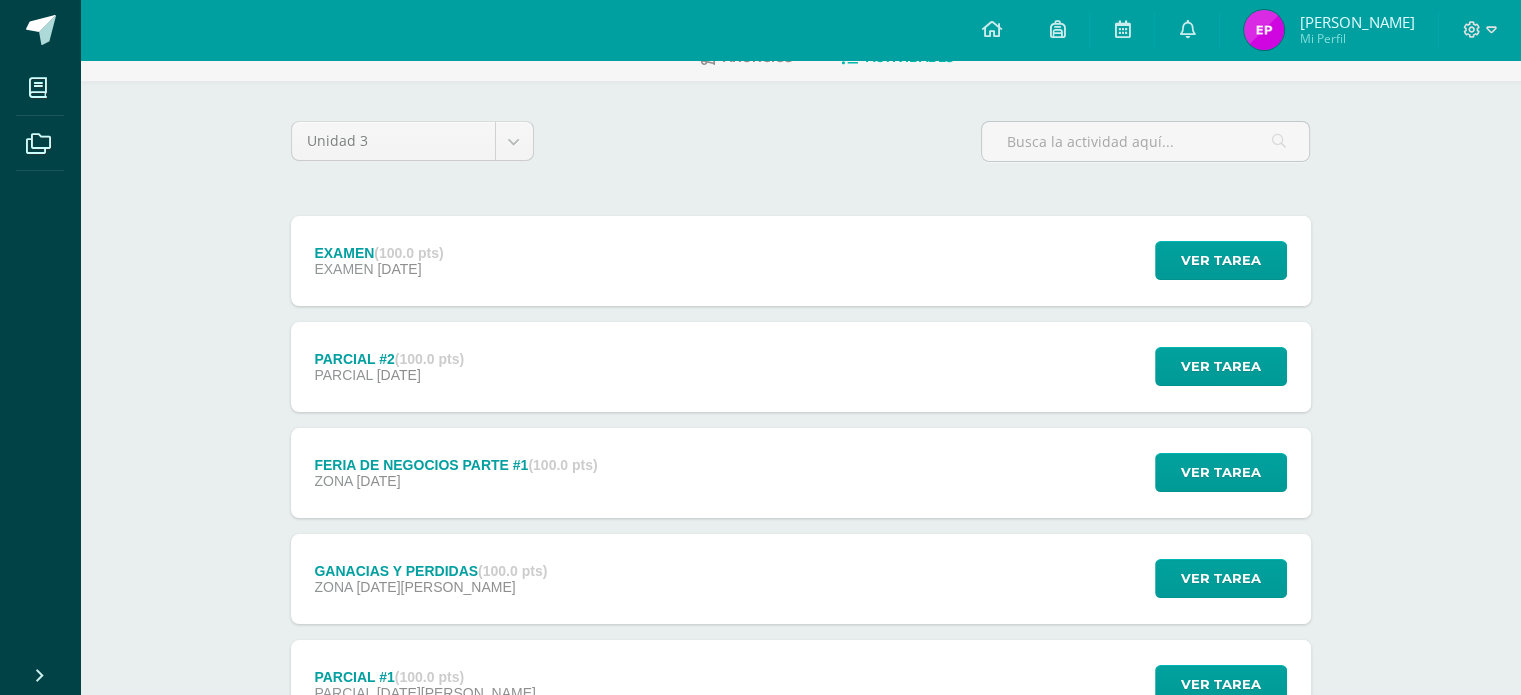 scroll, scrollTop: 108, scrollLeft: 0, axis: vertical 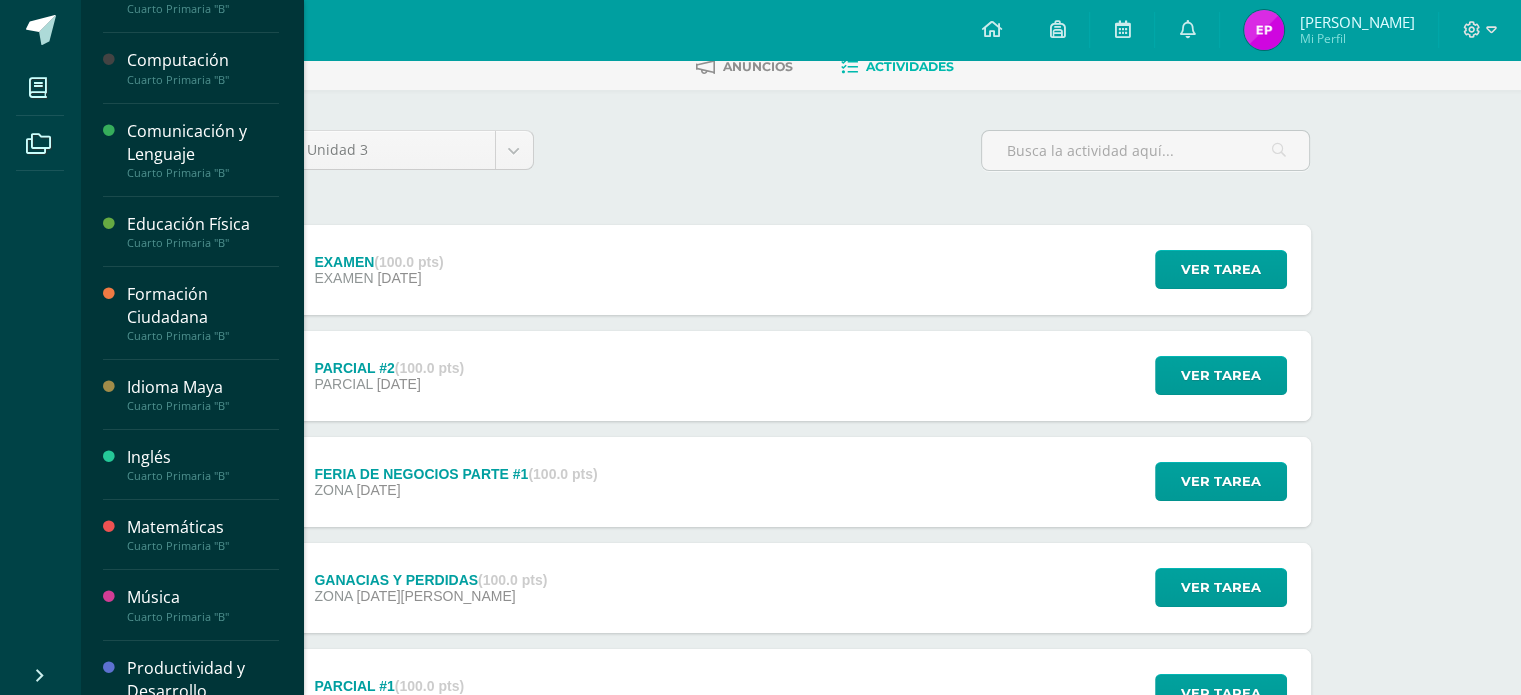 click on "Cuarto
Primaria
"B"" at bounding box center (203, 476) 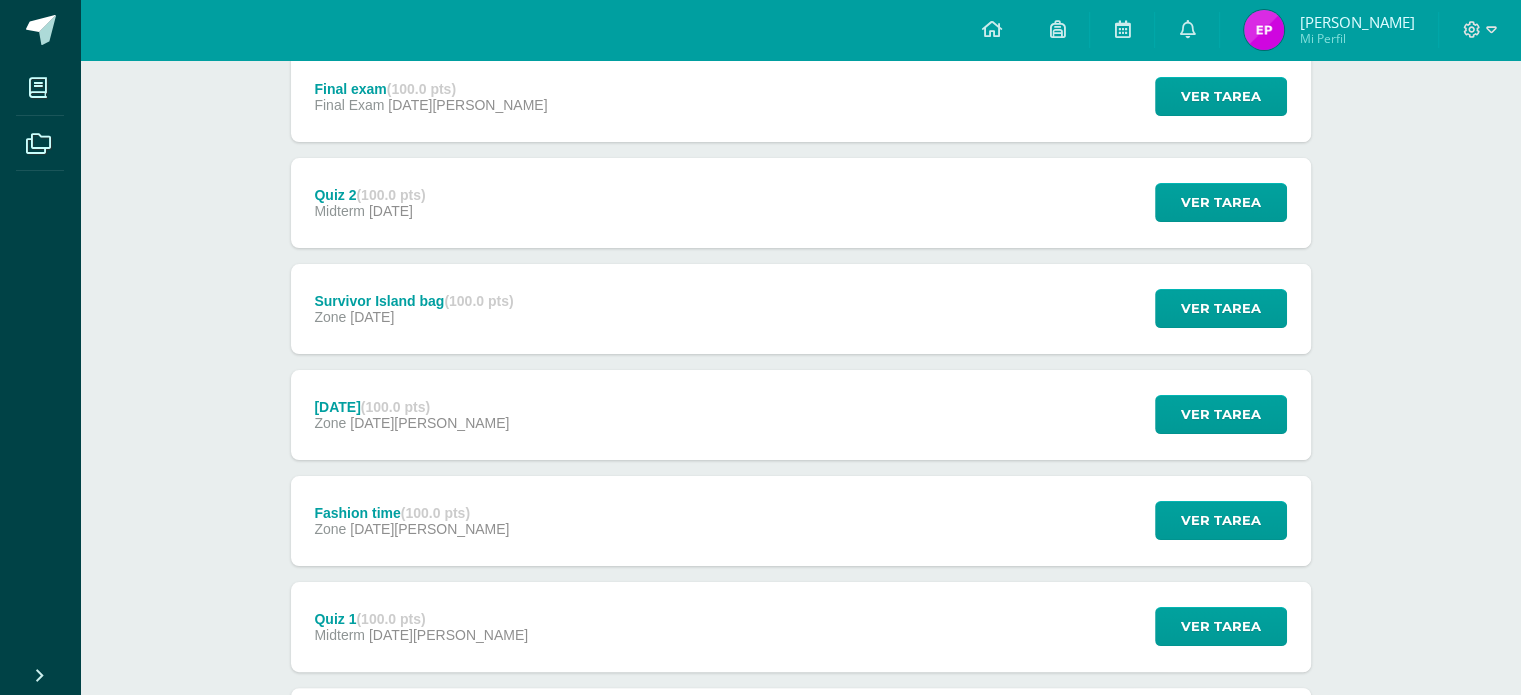 scroll, scrollTop: 496, scrollLeft: 0, axis: vertical 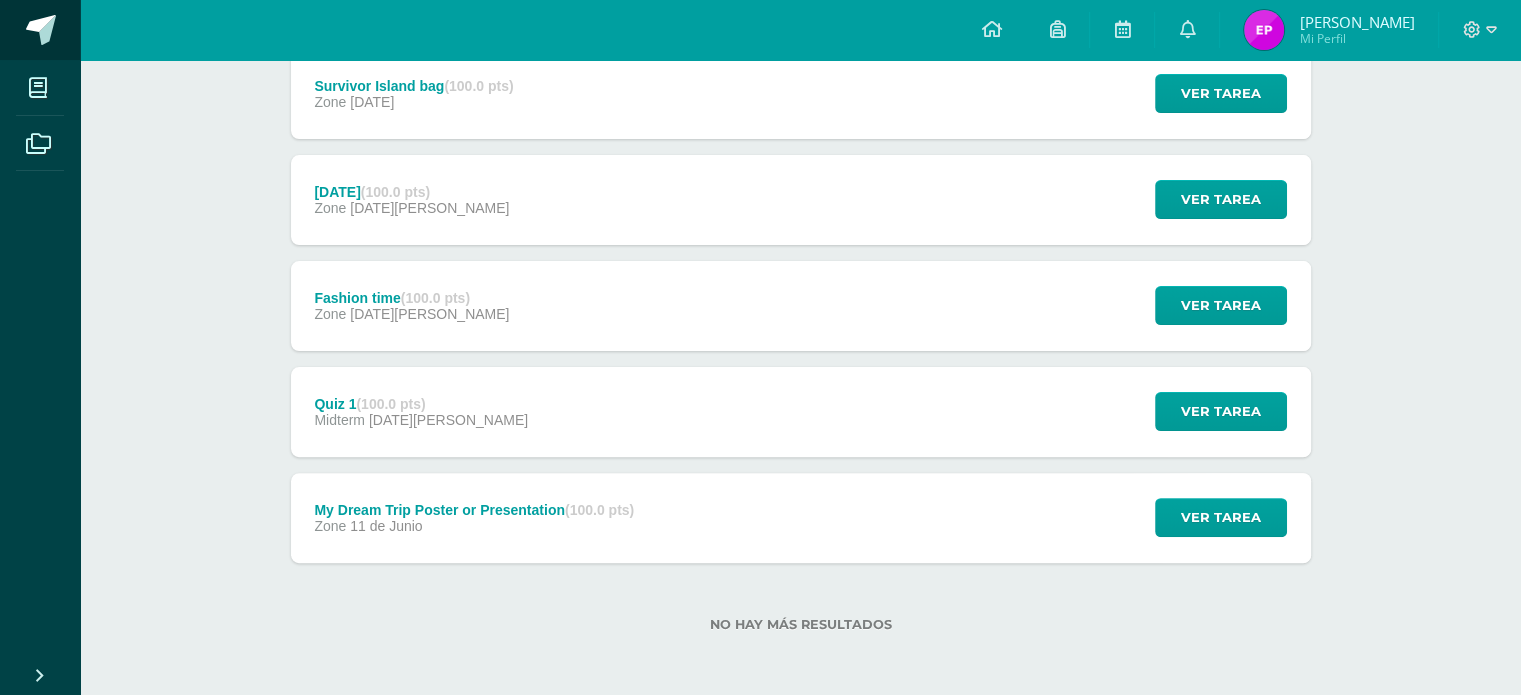click at bounding box center [41, 30] 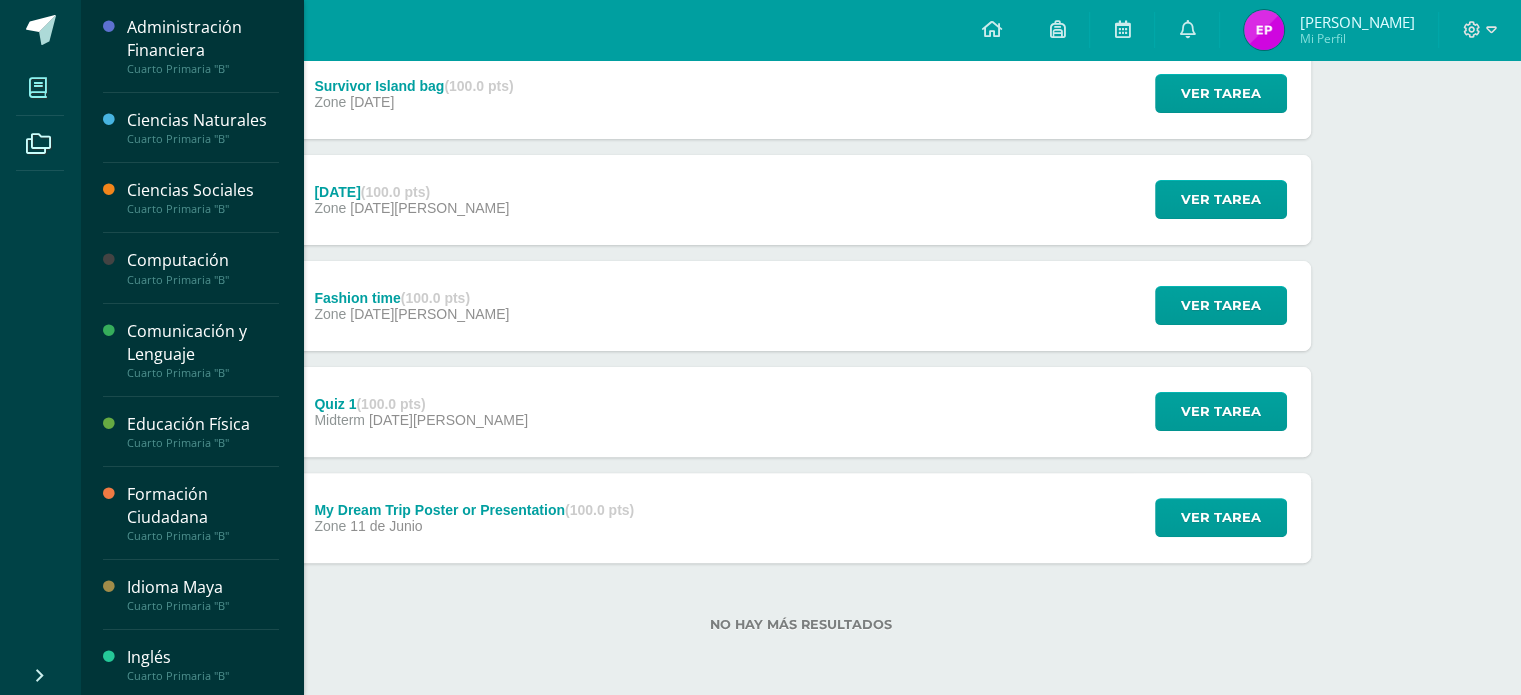 click at bounding box center [38, 88] 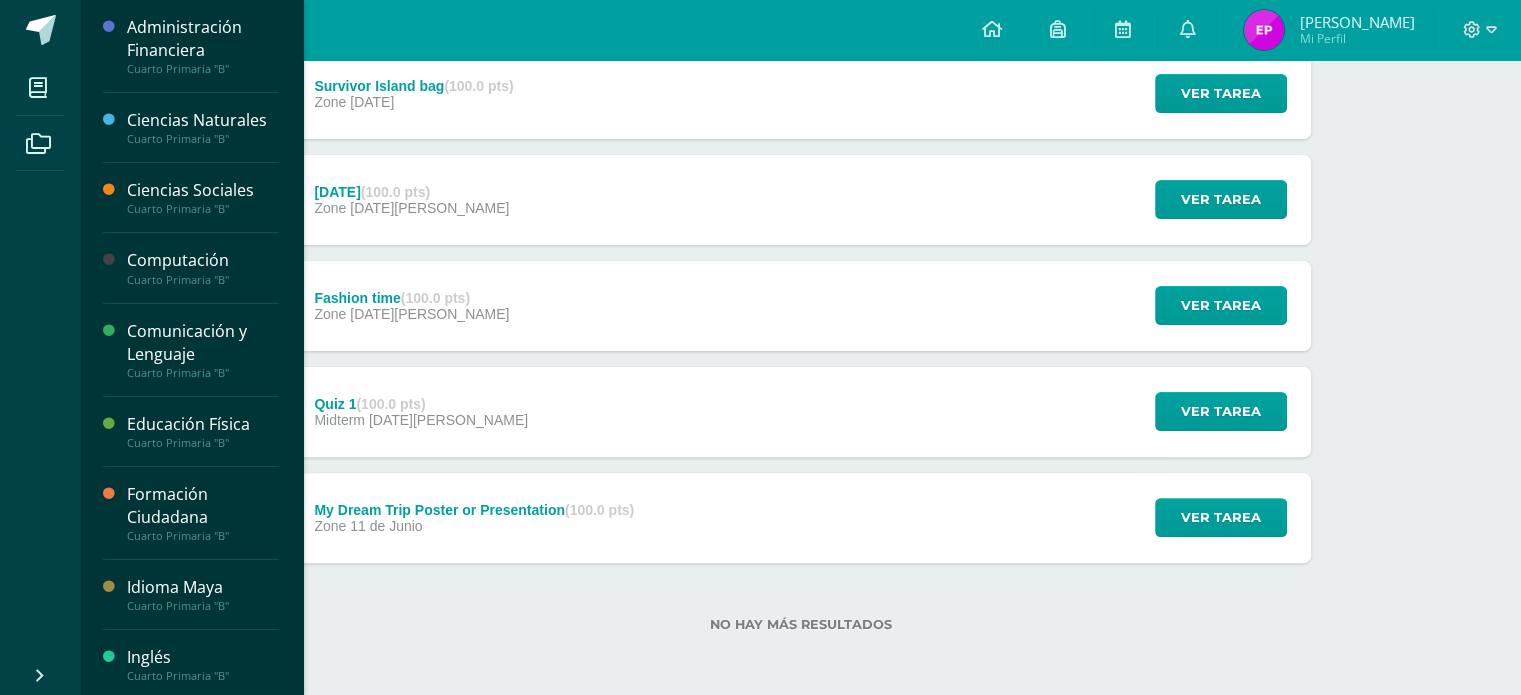 click on "Administración Financiera" at bounding box center [203, 39] 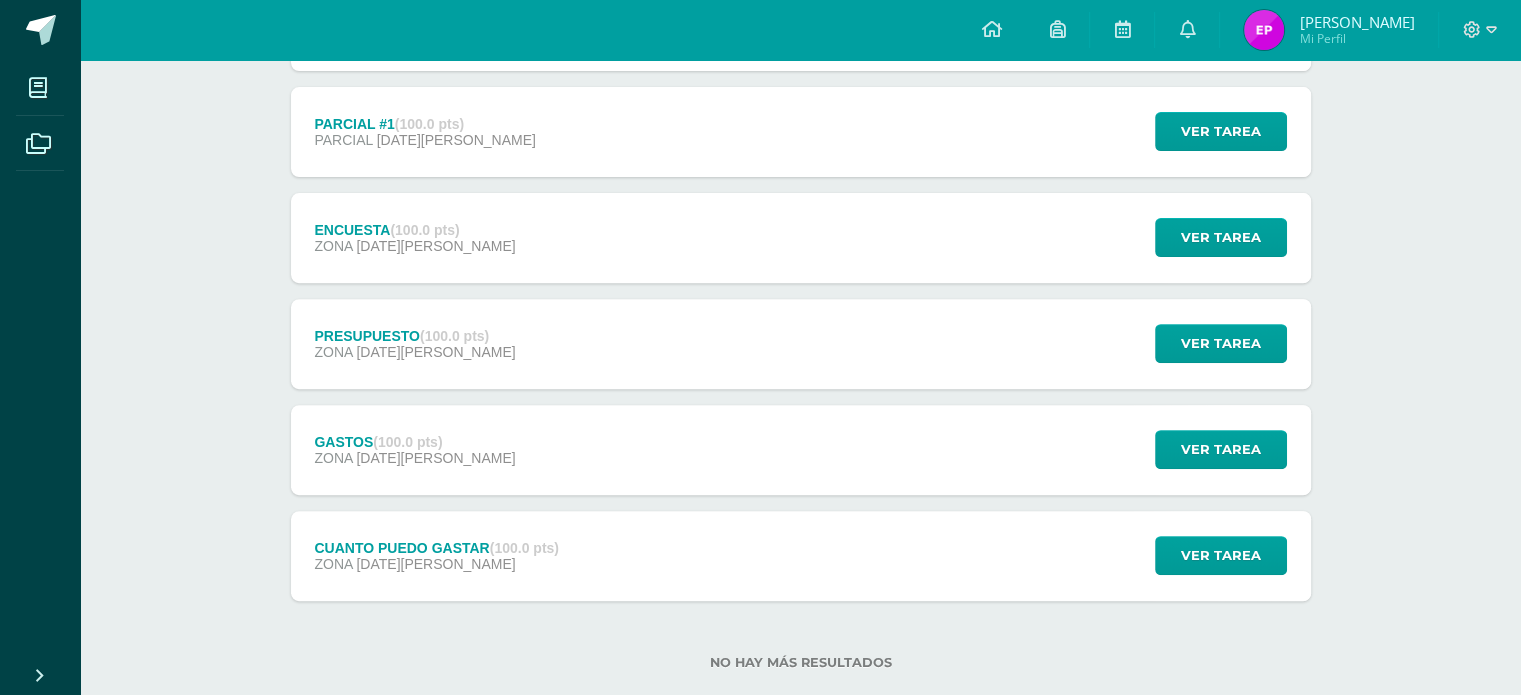 scroll, scrollTop: 708, scrollLeft: 0, axis: vertical 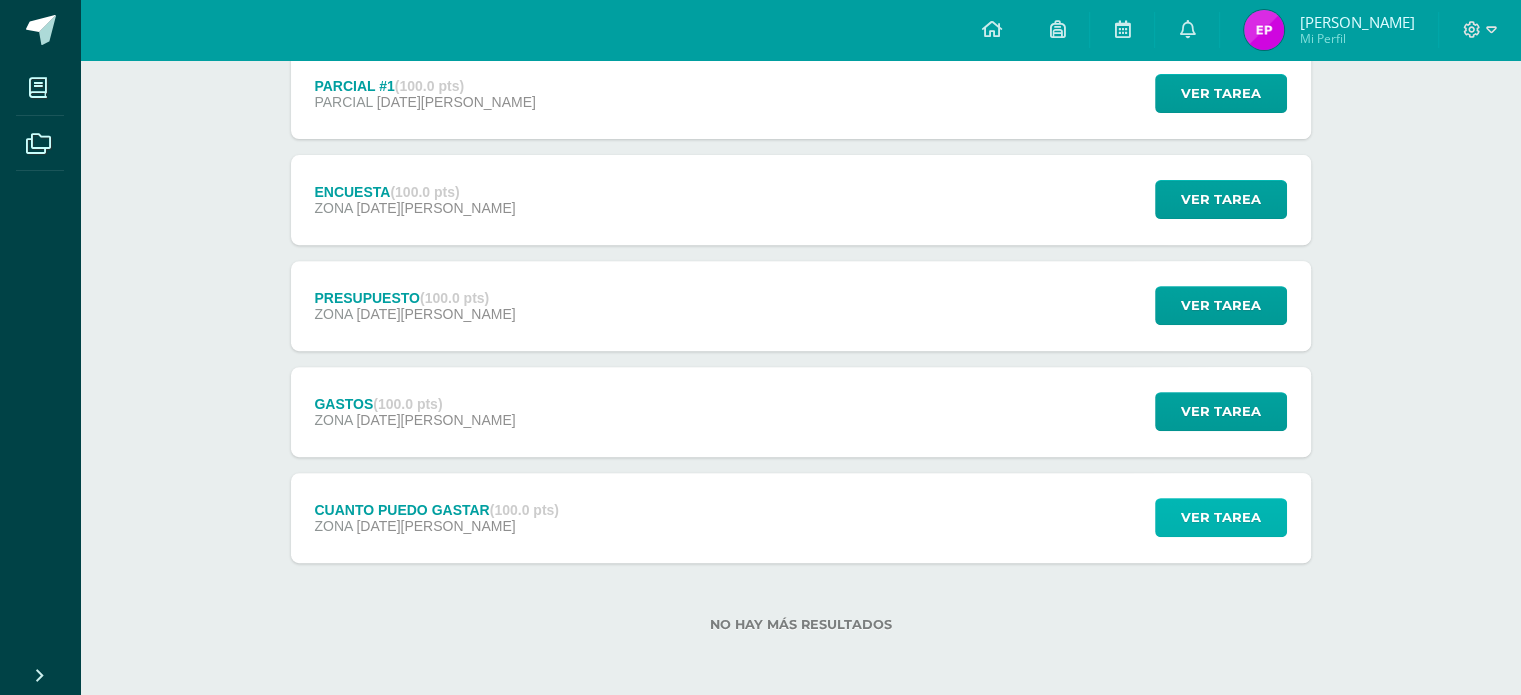 click on "Ver tarea" at bounding box center [1221, 517] 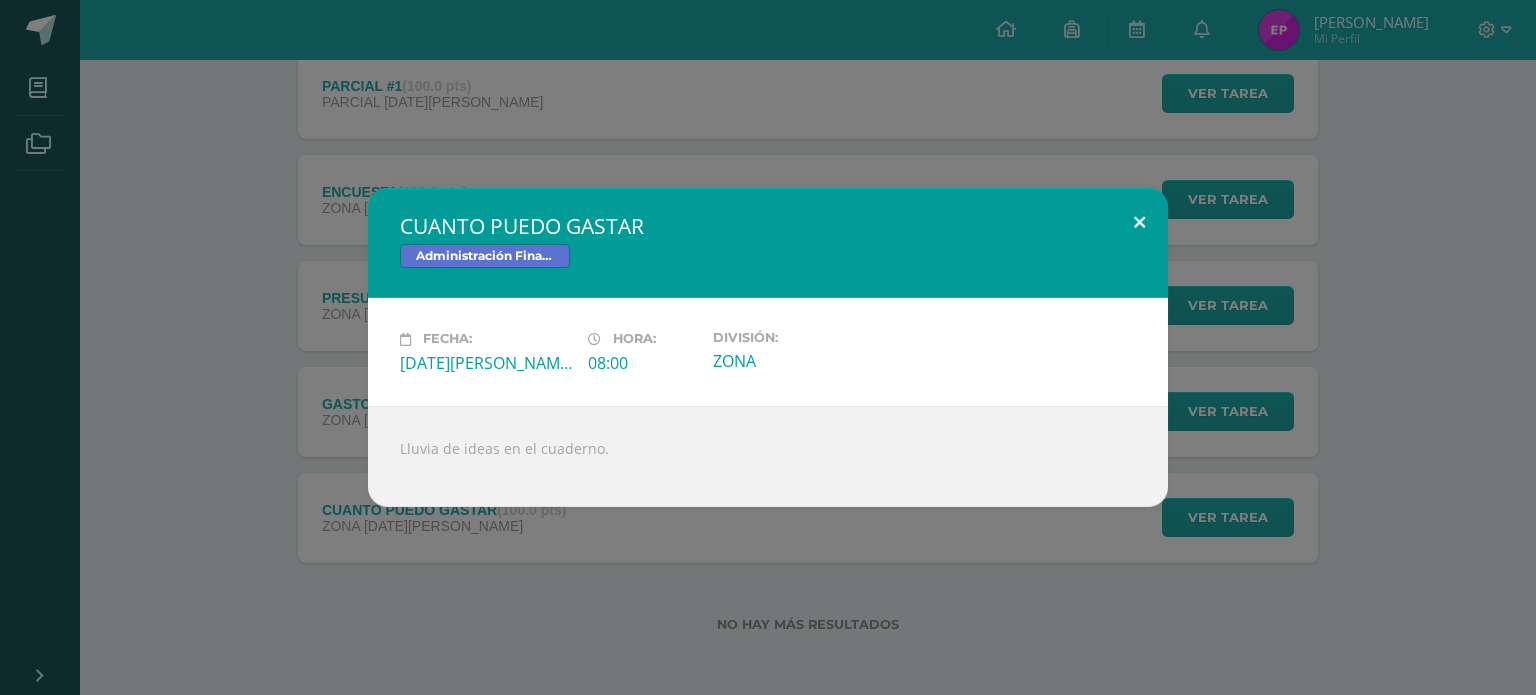 click at bounding box center (1139, 222) 